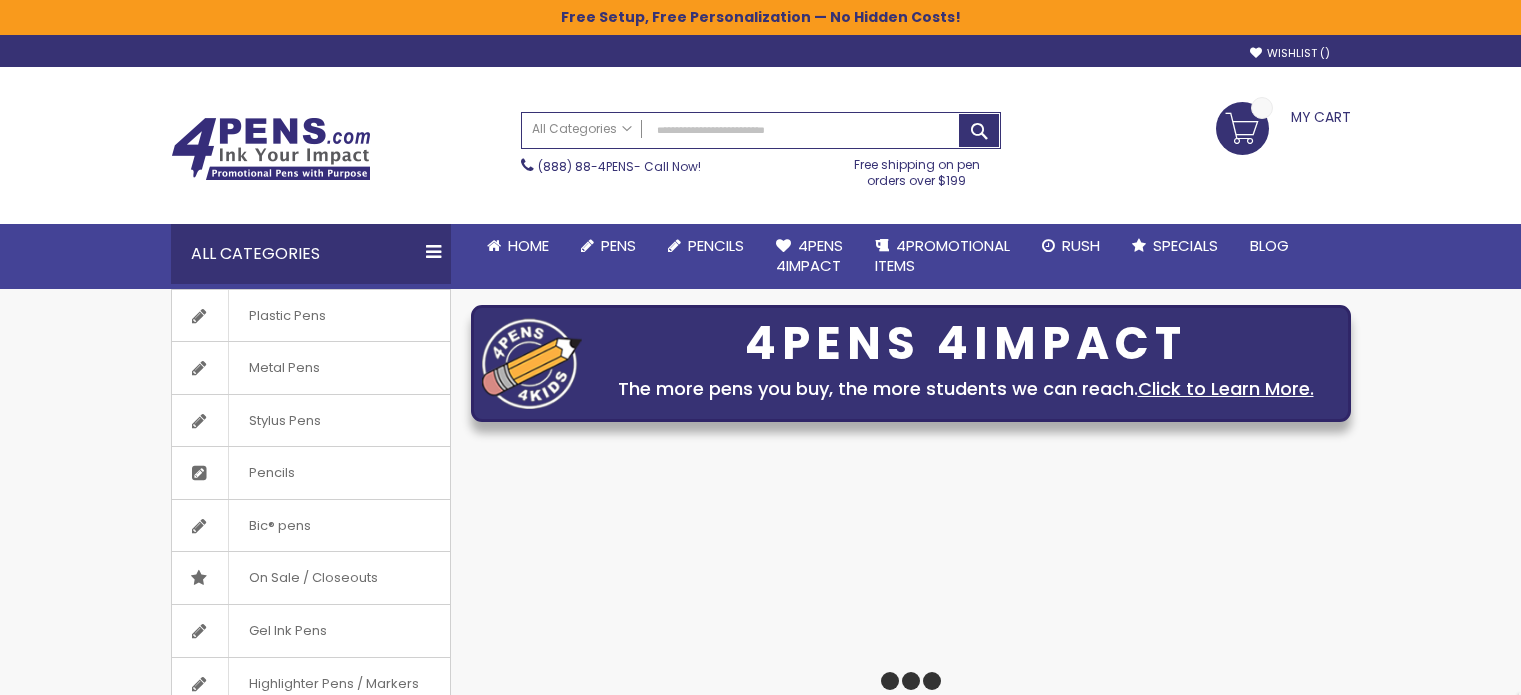 scroll, scrollTop: 0, scrollLeft: 0, axis: both 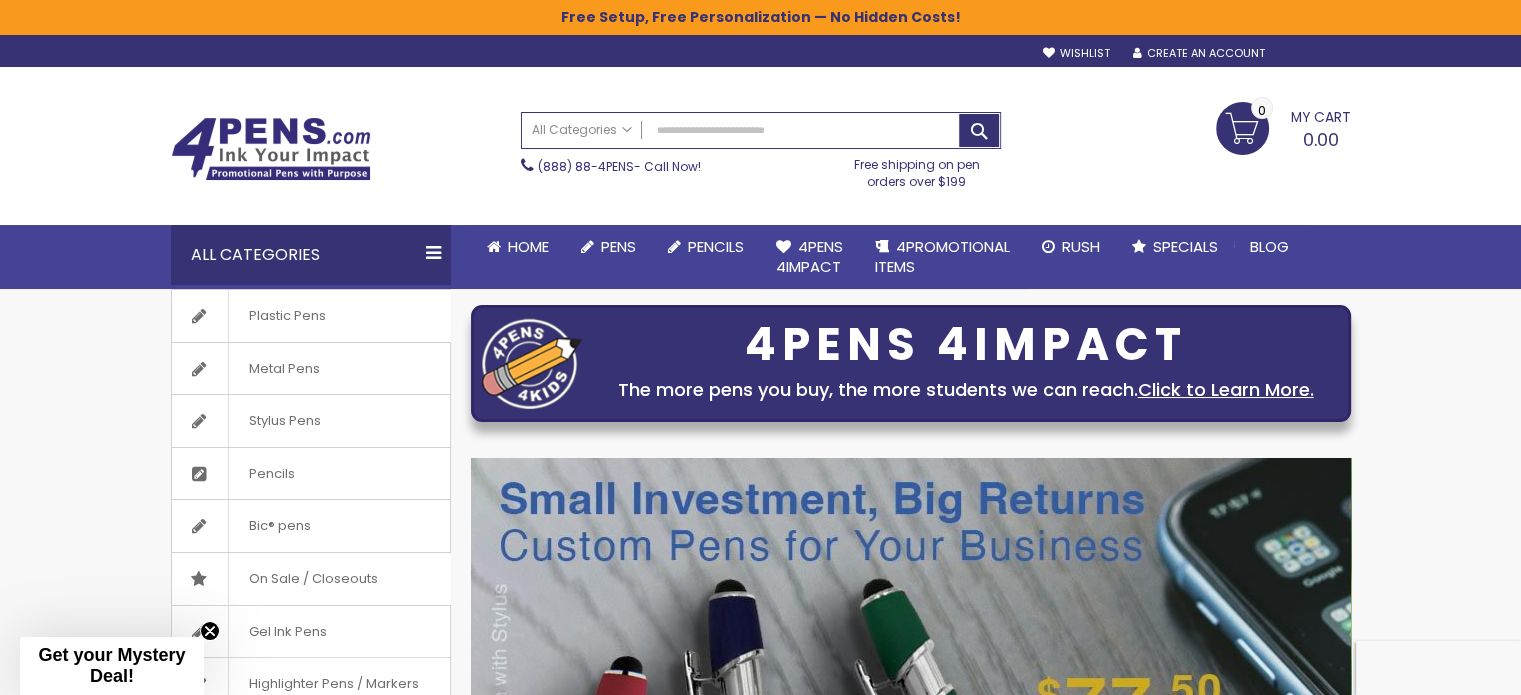 click on "Sign In" at bounding box center [1317, 54] 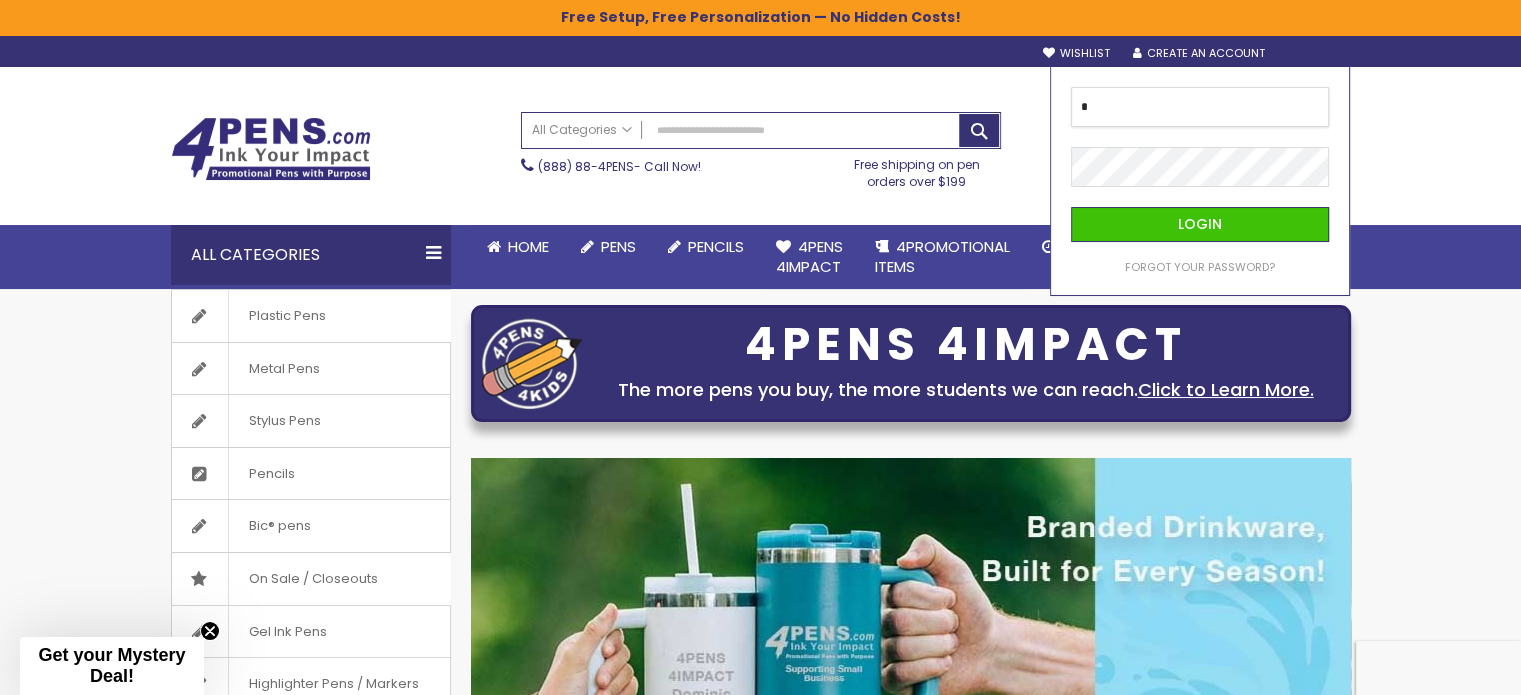 type on "**********" 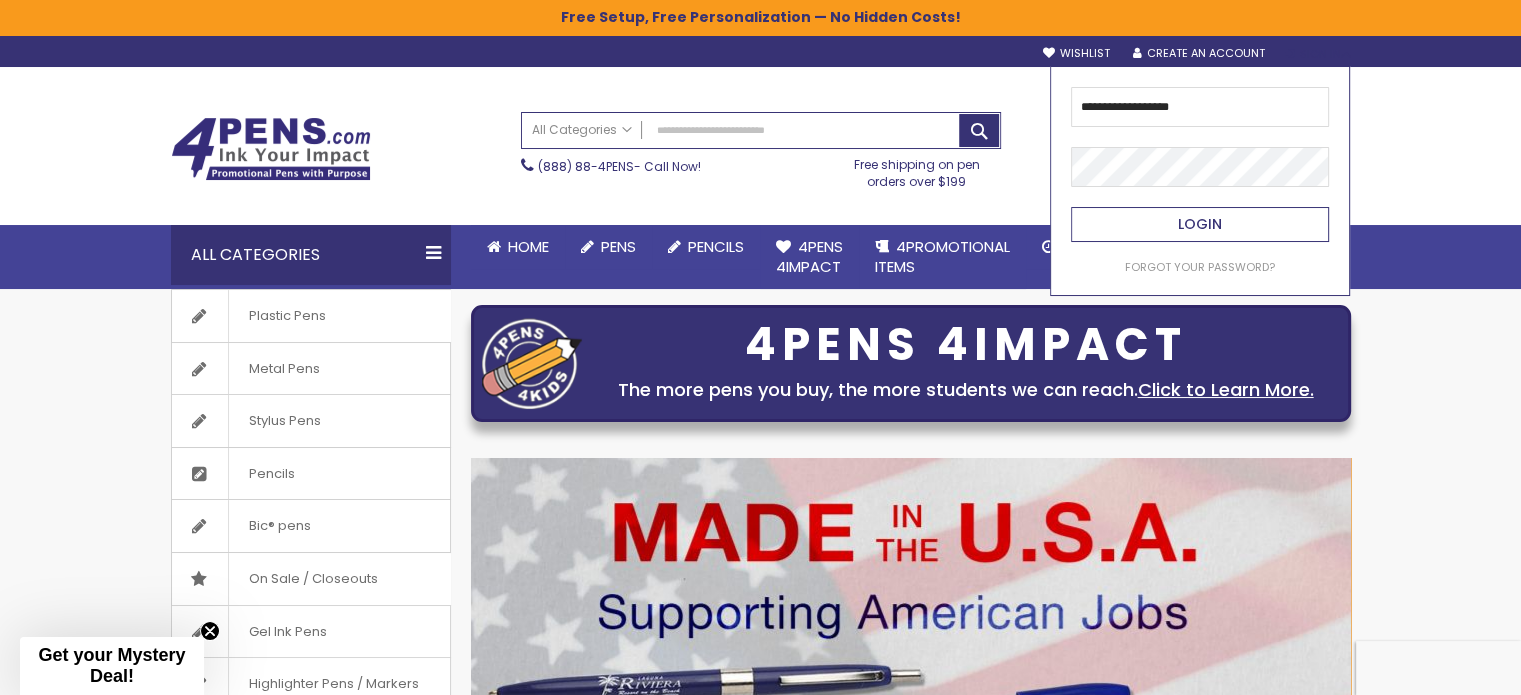 drag, startPoint x: 1306, startPoint y: 127, endPoint x: 1172, endPoint y: 217, distance: 161.41872 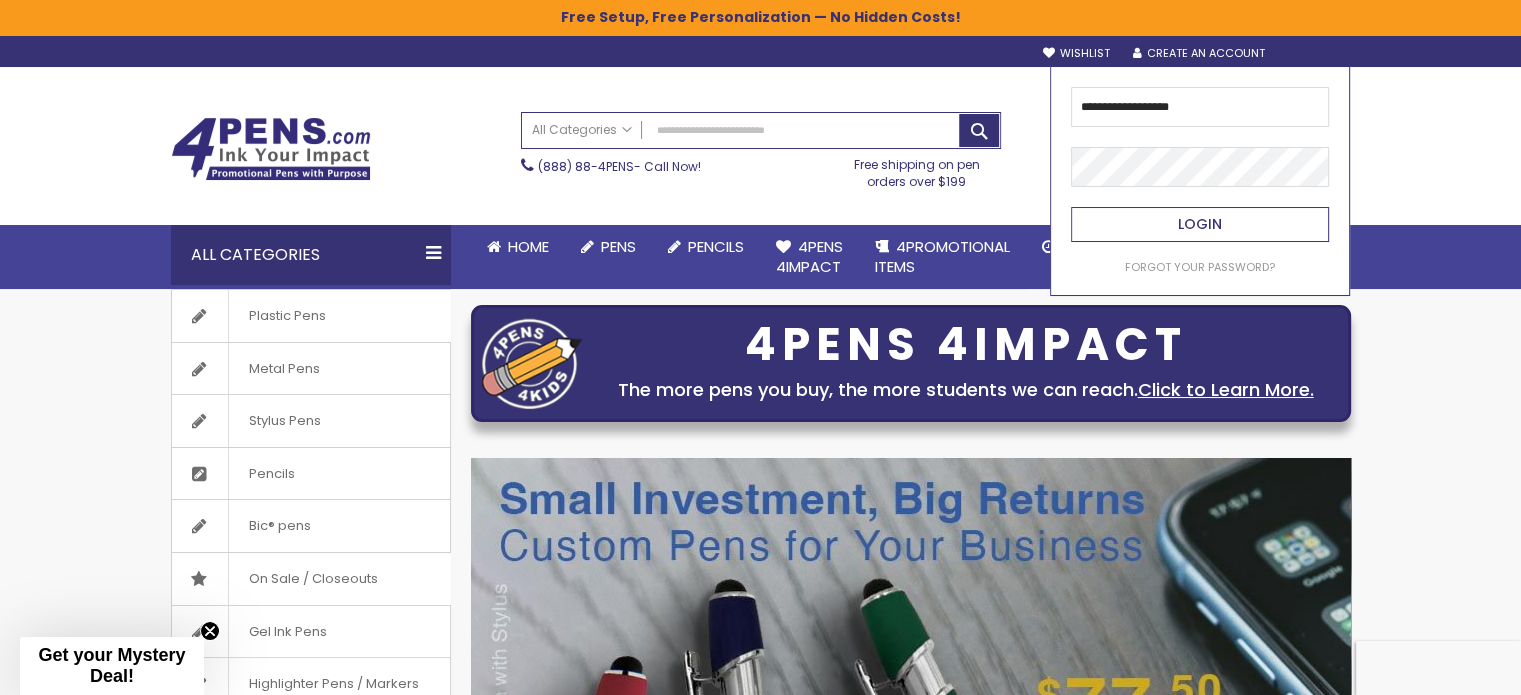 click on "Login" at bounding box center (1200, 224) 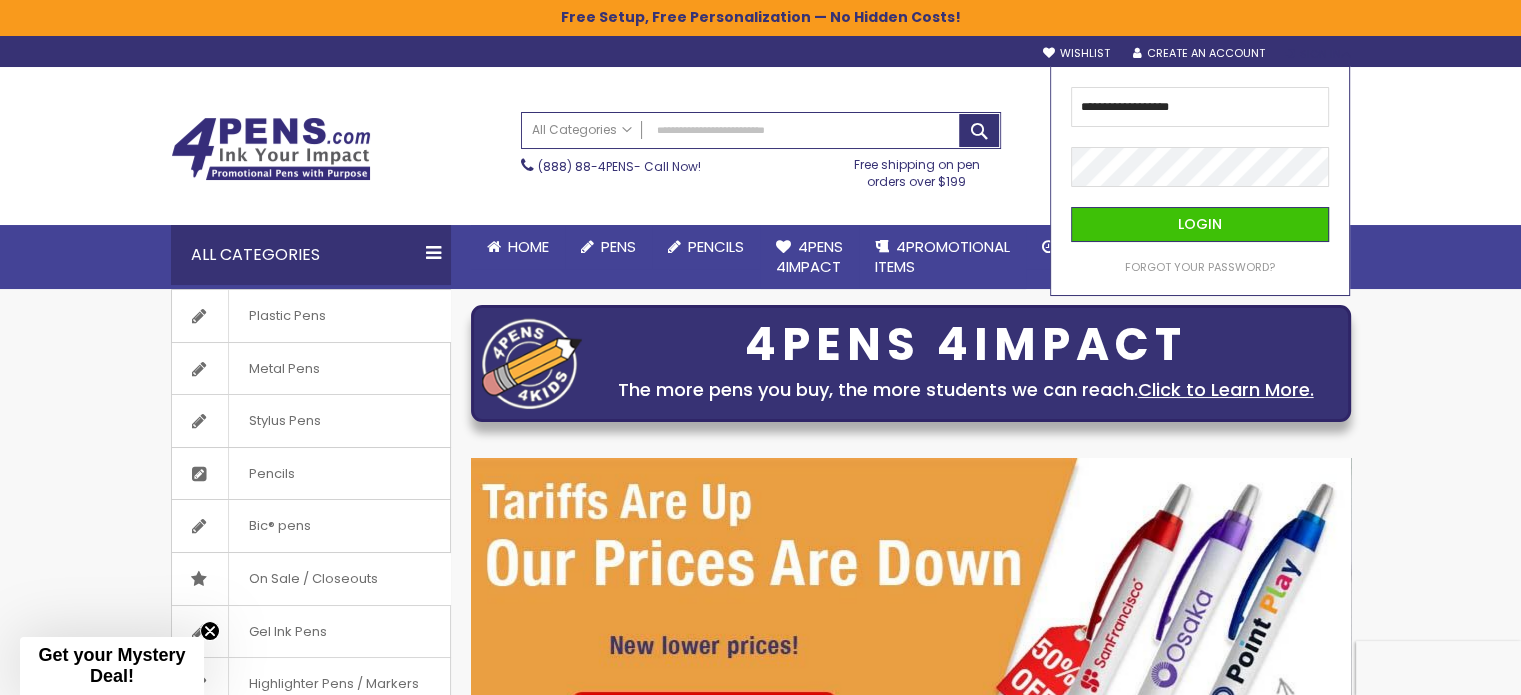 click on "Toggle Nav
Search
All Categories
All Categories
Pens Plastic Pens Metal Pens Grip Pens Laser Engraved Pens LaserMax® Pens Retractable Pens Wedding Pens BIC® Pens Gel Pens Value Pens Stylus Pens Light Up Pens Stick Pens Mirror Etched Twist Pen Rollerball Antimicrobial Pens Low Minimum Pens Blue ink Pens Pen Gift Sets Hybrid ink Pens Full Color Logo Pens Eco Friendly Pens Novelty Pens USA Pens Multi Color Pens Executive Pens Scented Pens Garland Pens Highlighters New Pens Bestseller Pens Church Pens and Religious Gifts Pencils Carpenter Pencils Mechanical Pencils Custom Golf Pencils Standard #2 Pencils hp-featured Realtor Pens - Promotional Products Promotional Items Custom Mugs Valentine's Day Promotional Gifts Custom Keychains Custom Koozies - Can Coolers Custom Sticky Notes Custom Umbrellas Custom Notebooks Custom Tumblers" at bounding box center (760, 178) 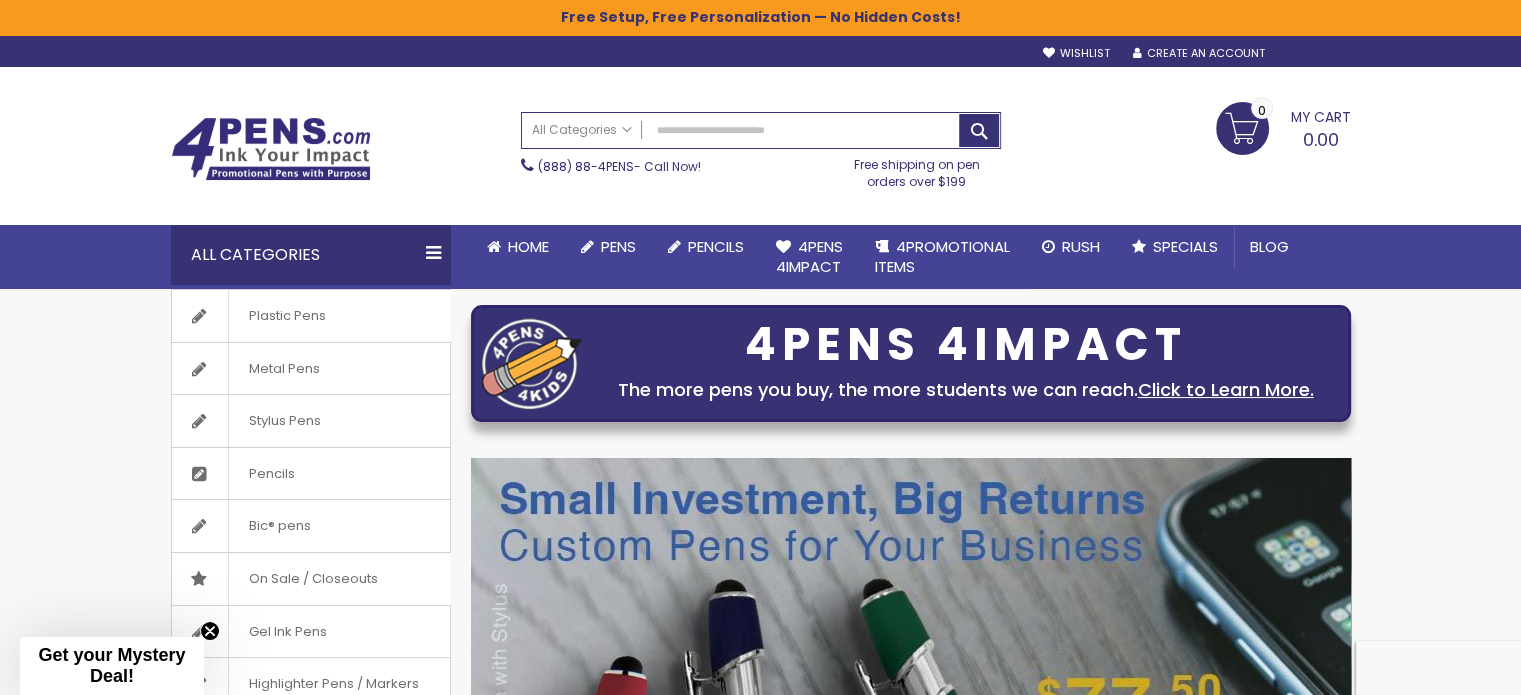 click on "Sign In" at bounding box center (1317, 54) 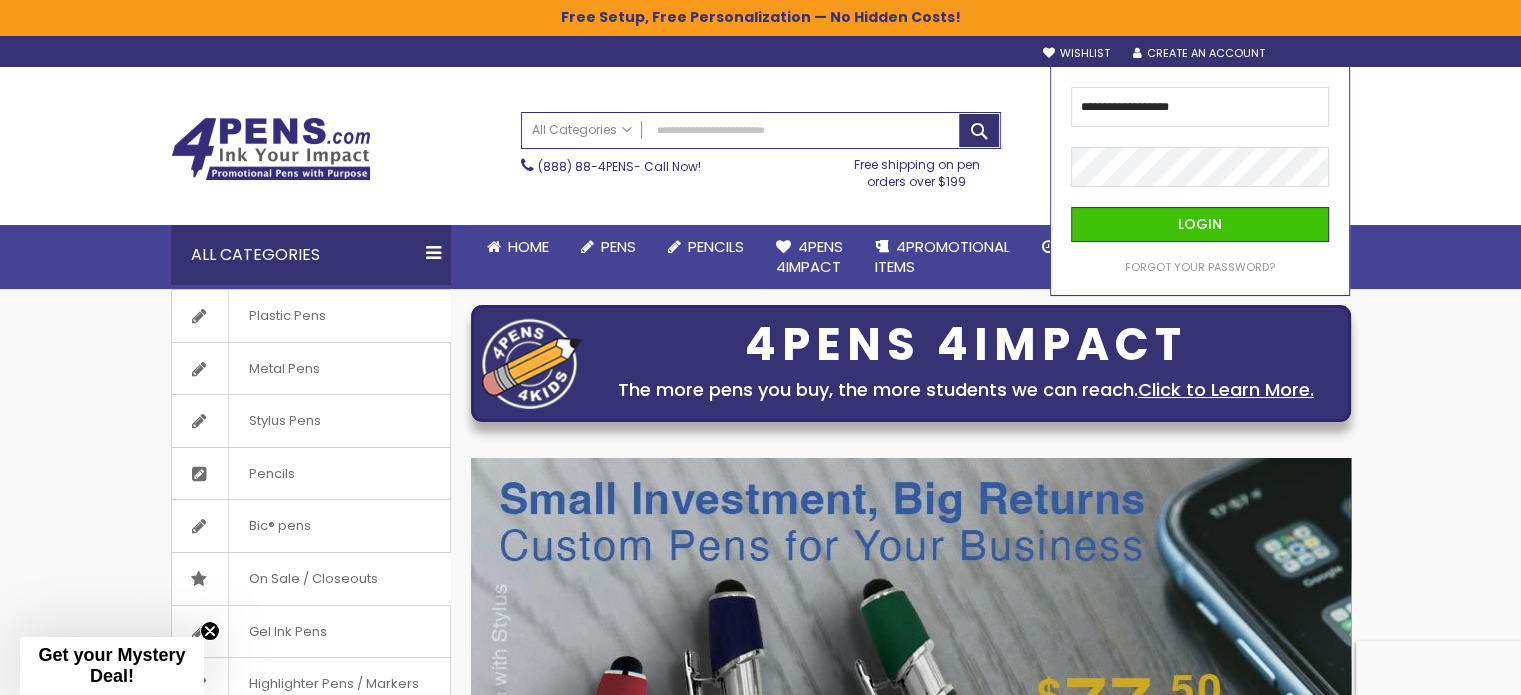 click on "Toggle Nav
Search
All Categories
All Categories
Pens Plastic Pens Metal Pens Grip Pens Laser Engraved Pens LaserMax® Pens Retractable Pens Wedding Pens BIC® Pens Gel Pens Value Pens Stylus Pens Light Up Pens Stick Pens Mirror Etched Twist Pen Rollerball Antimicrobial Pens Low Minimum Pens Blue ink Pens Pen Gift Sets Hybrid ink Pens Full Color Logo Pens Eco Friendly Pens Novelty Pens USA Pens Multi Color Pens Executive Pens Scented Pens Garland Pens Highlighters New Pens Bestseller Pens Church Pens and Religious Gifts Pencils Carpenter Pencils Mechanical Pencils Custom Golf Pencils Standard #2 Pencils hp-featured Realtor Pens - Promotional Products Promotional Items Custom Mugs Valentine's Day Promotional Gifts Custom Keychains Custom Koozies - Can Coolers Custom Sticky Notes Custom Umbrellas Custom Notebooks Custom Tumblers" at bounding box center [760, 178] 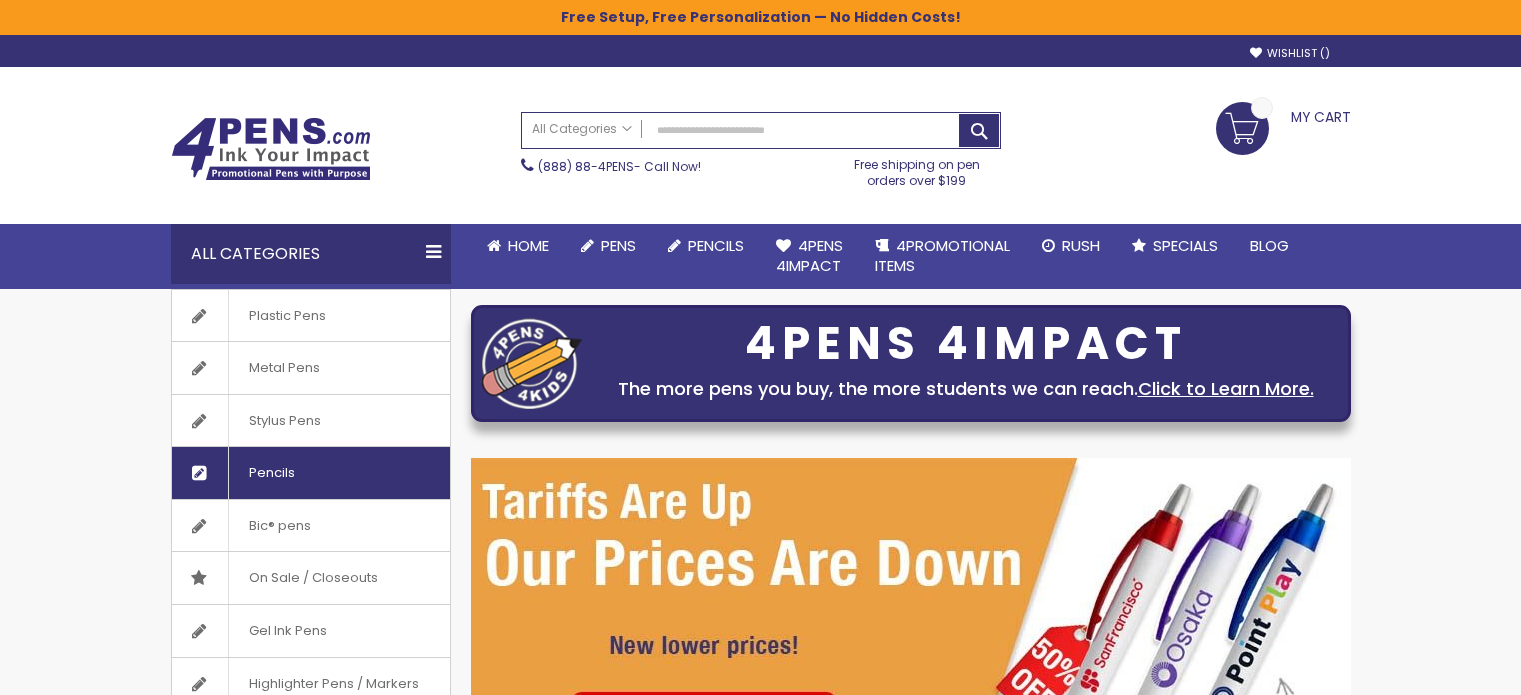 scroll, scrollTop: 0, scrollLeft: 0, axis: both 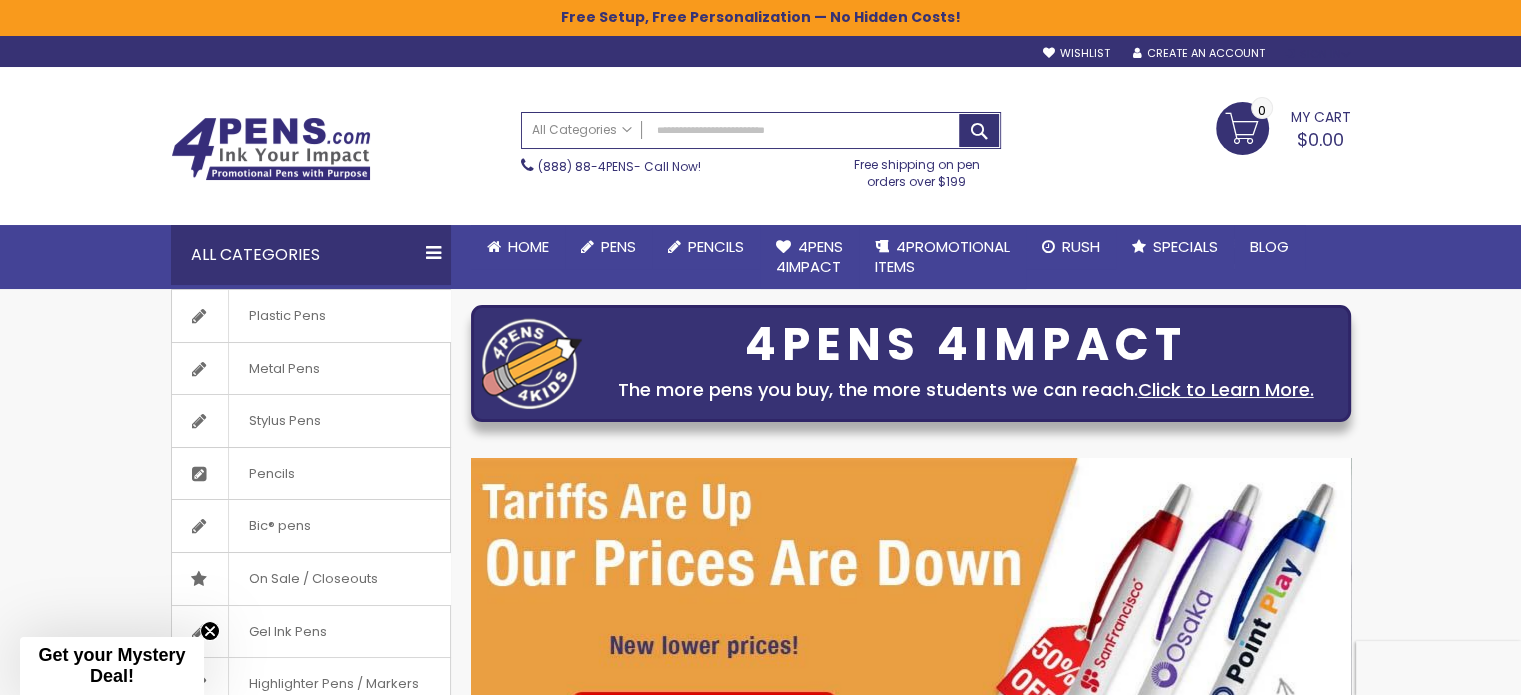 click on "Sign In" at bounding box center (1317, 54) 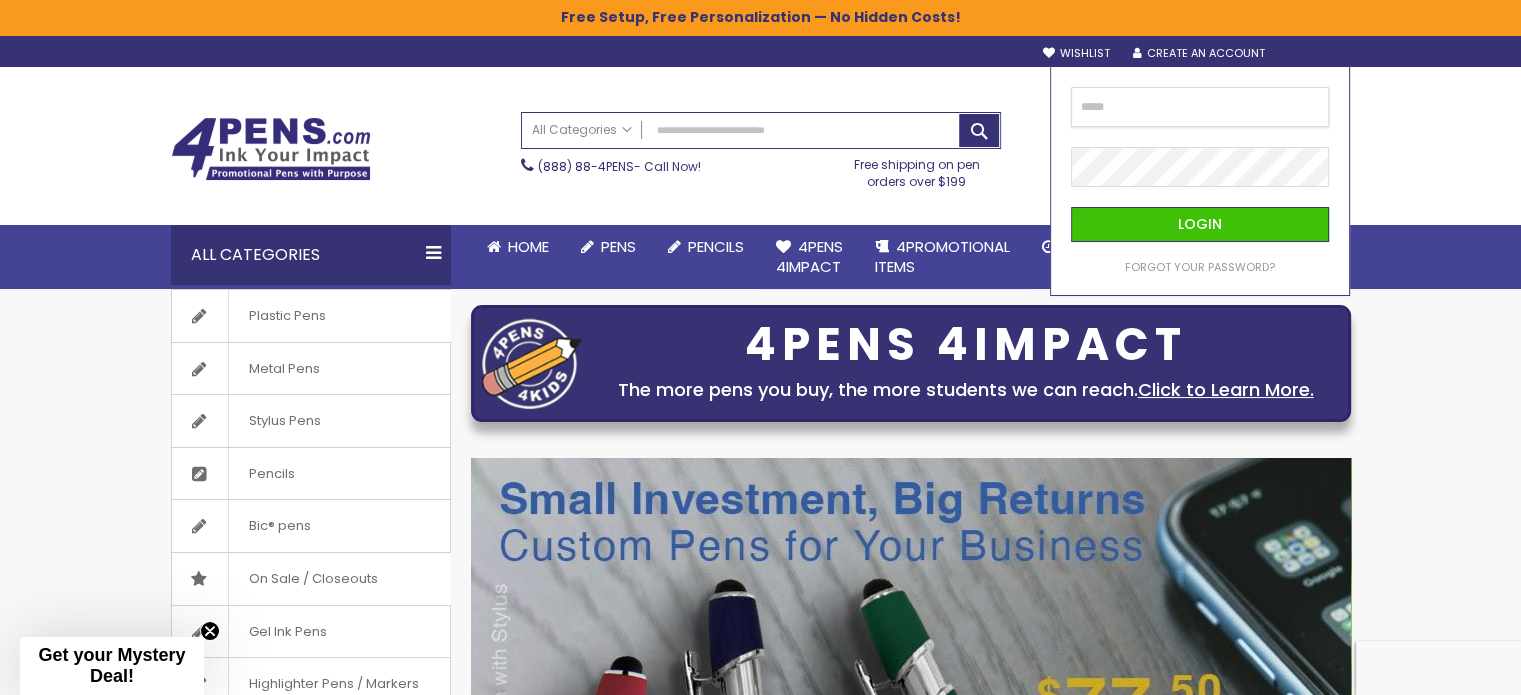 click at bounding box center (1200, 107) 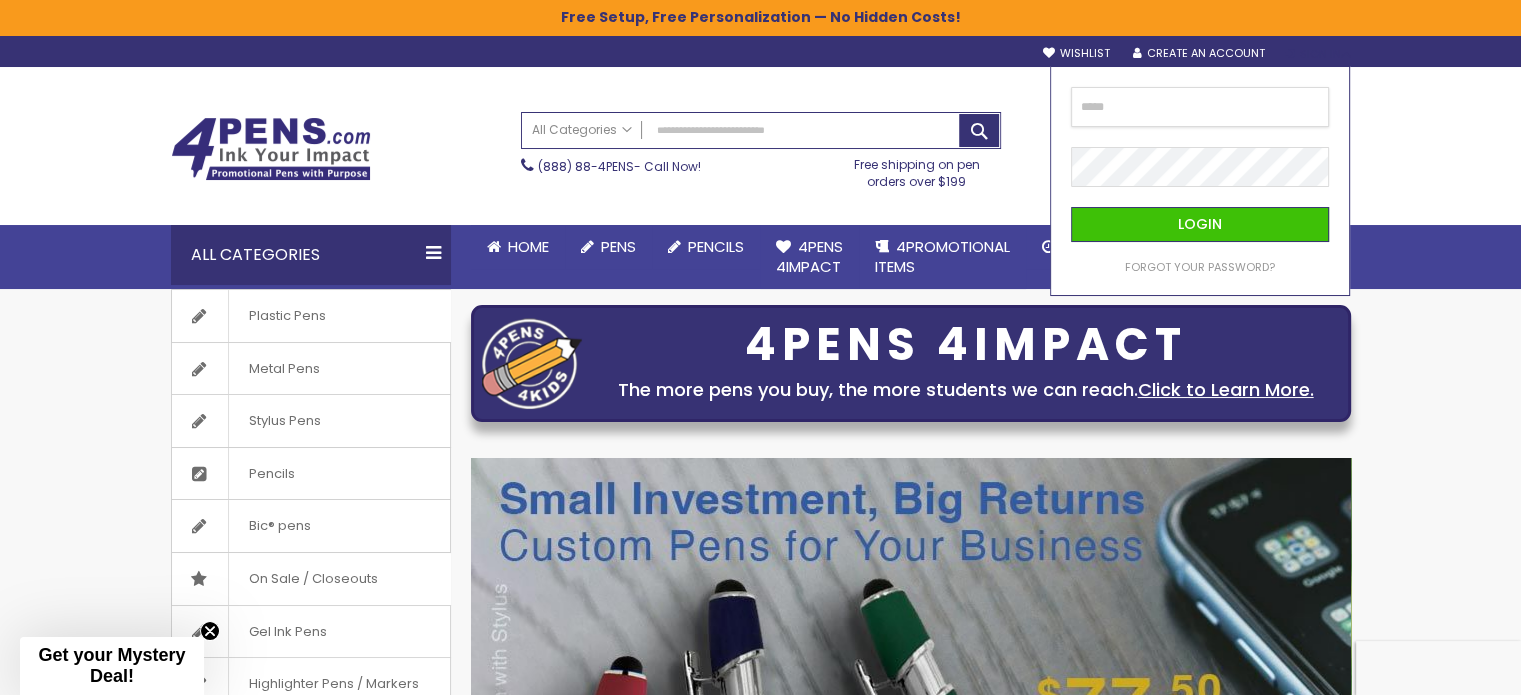 type on "**********" 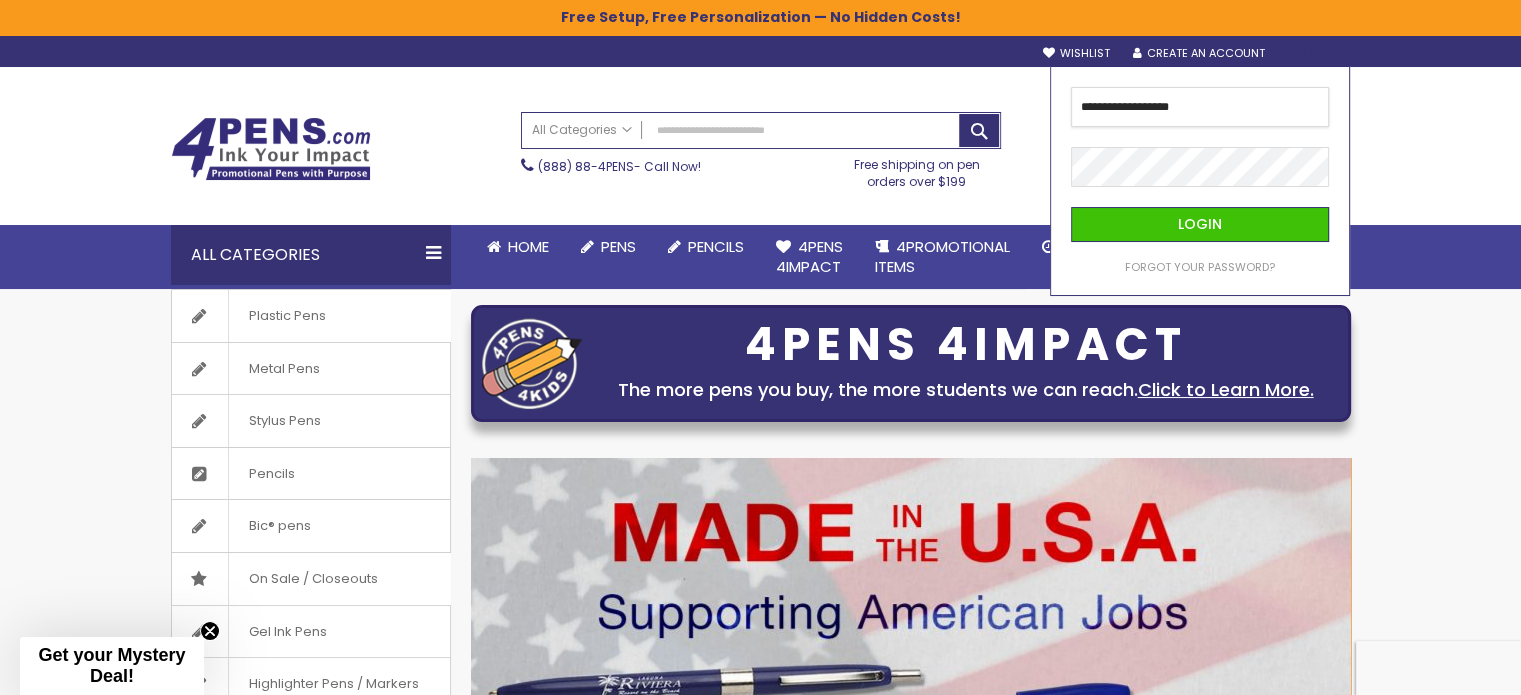 click on "**********" at bounding box center [1200, 107] 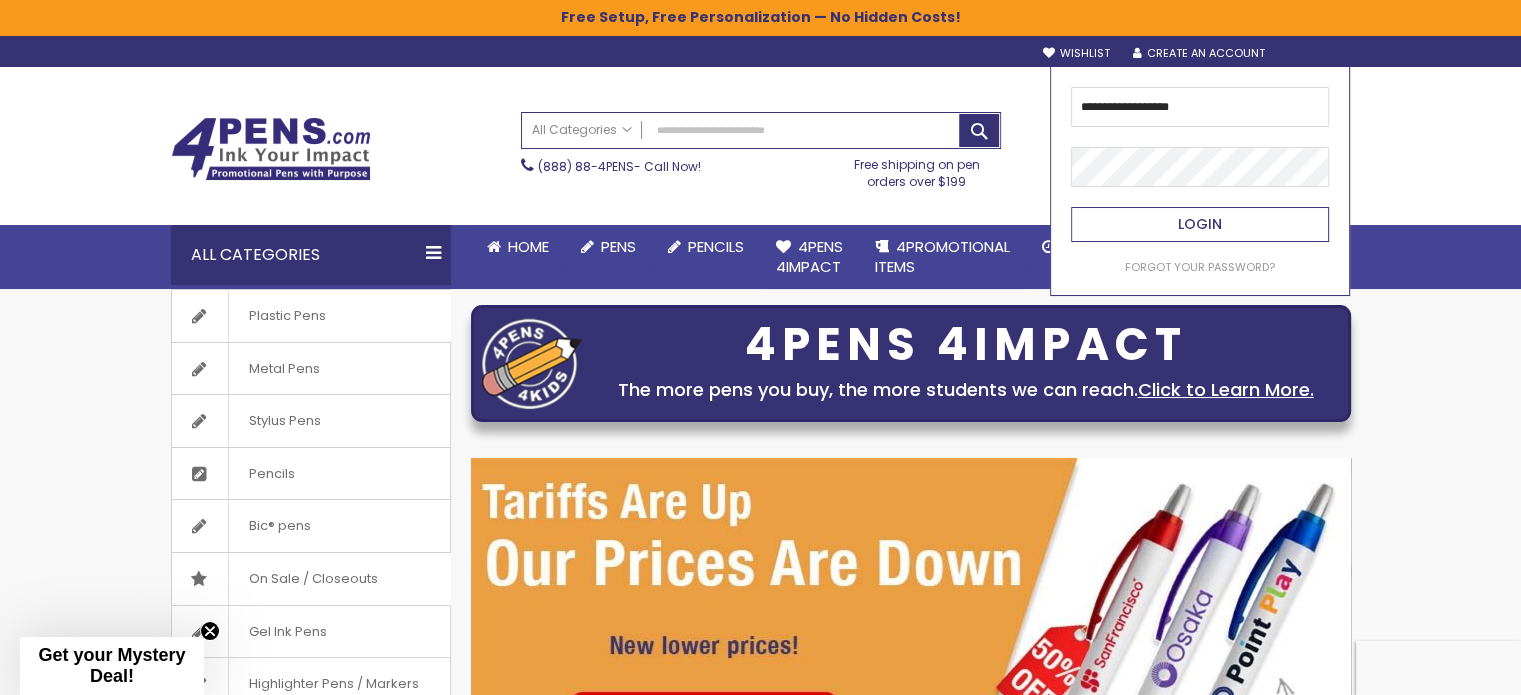 click on "Login" at bounding box center (1200, 224) 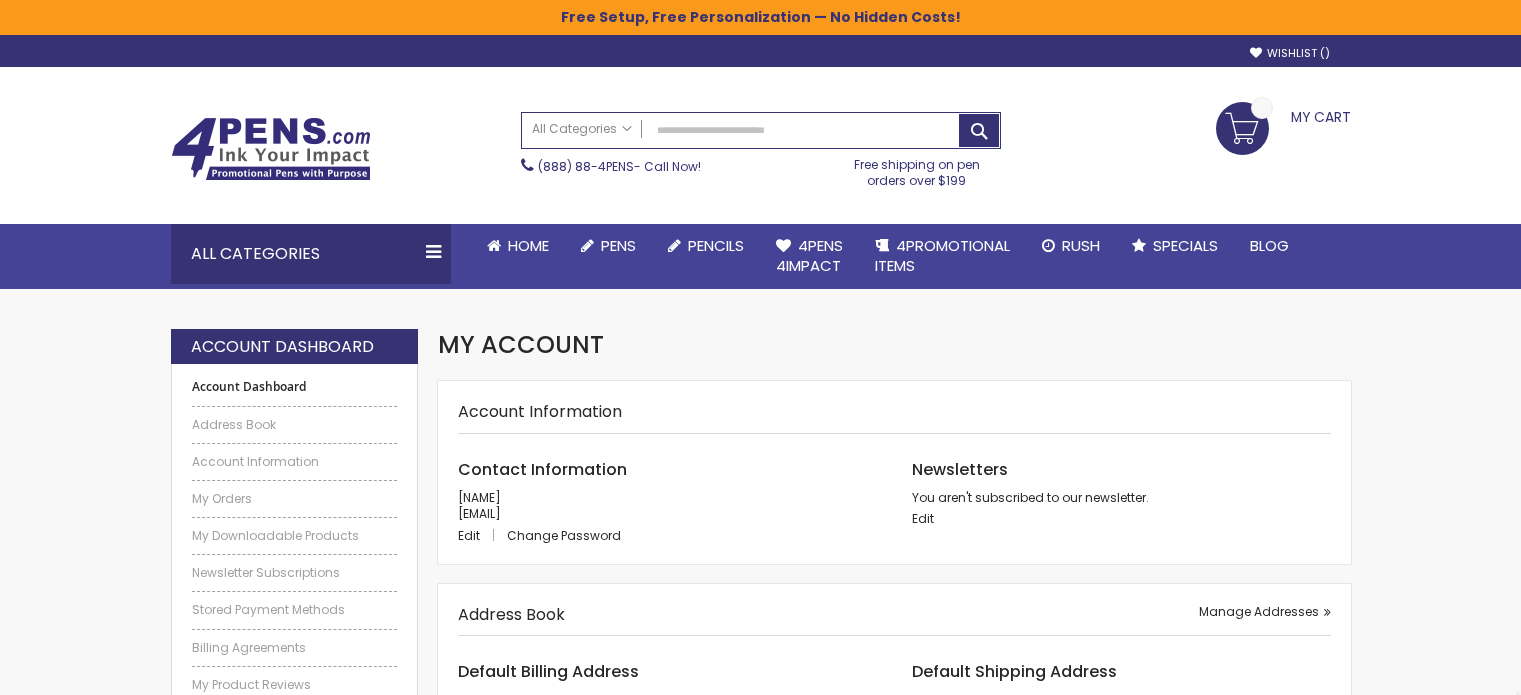scroll, scrollTop: 0, scrollLeft: 0, axis: both 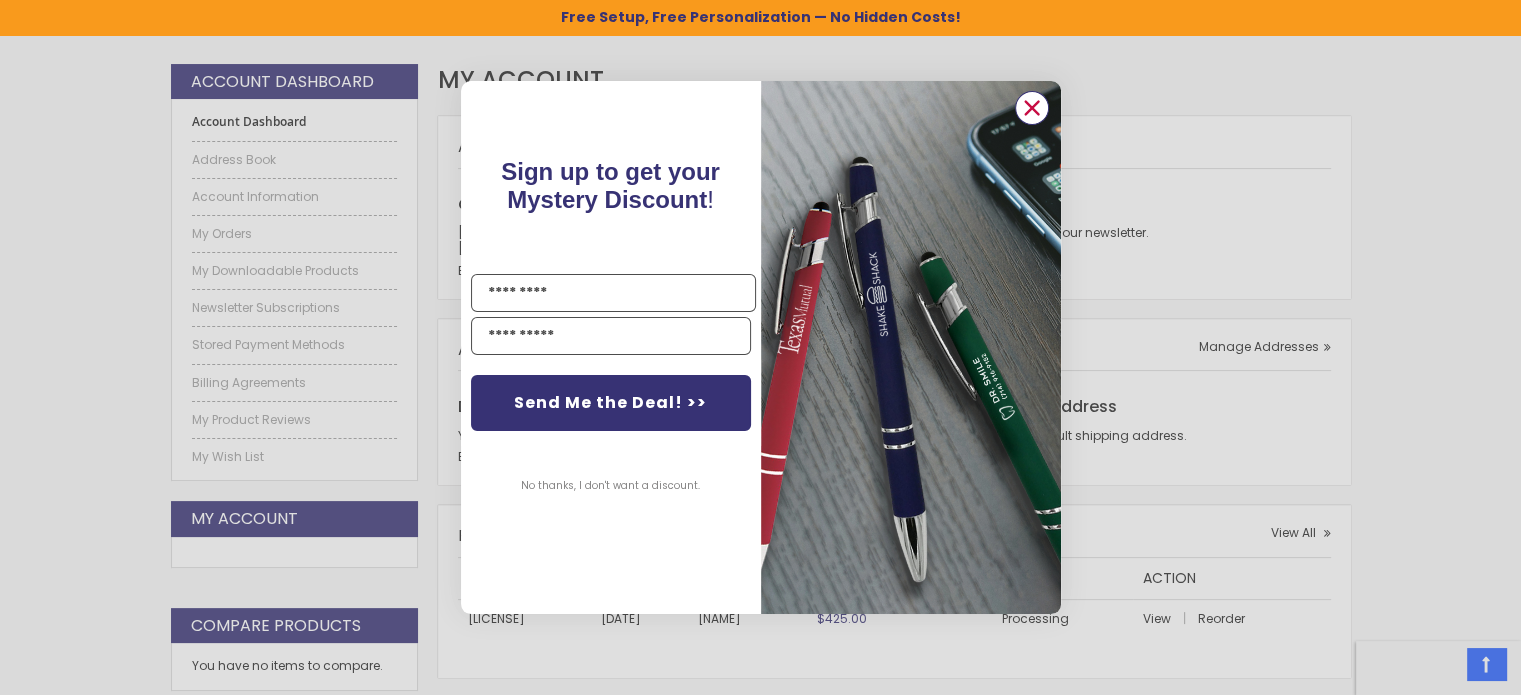 click 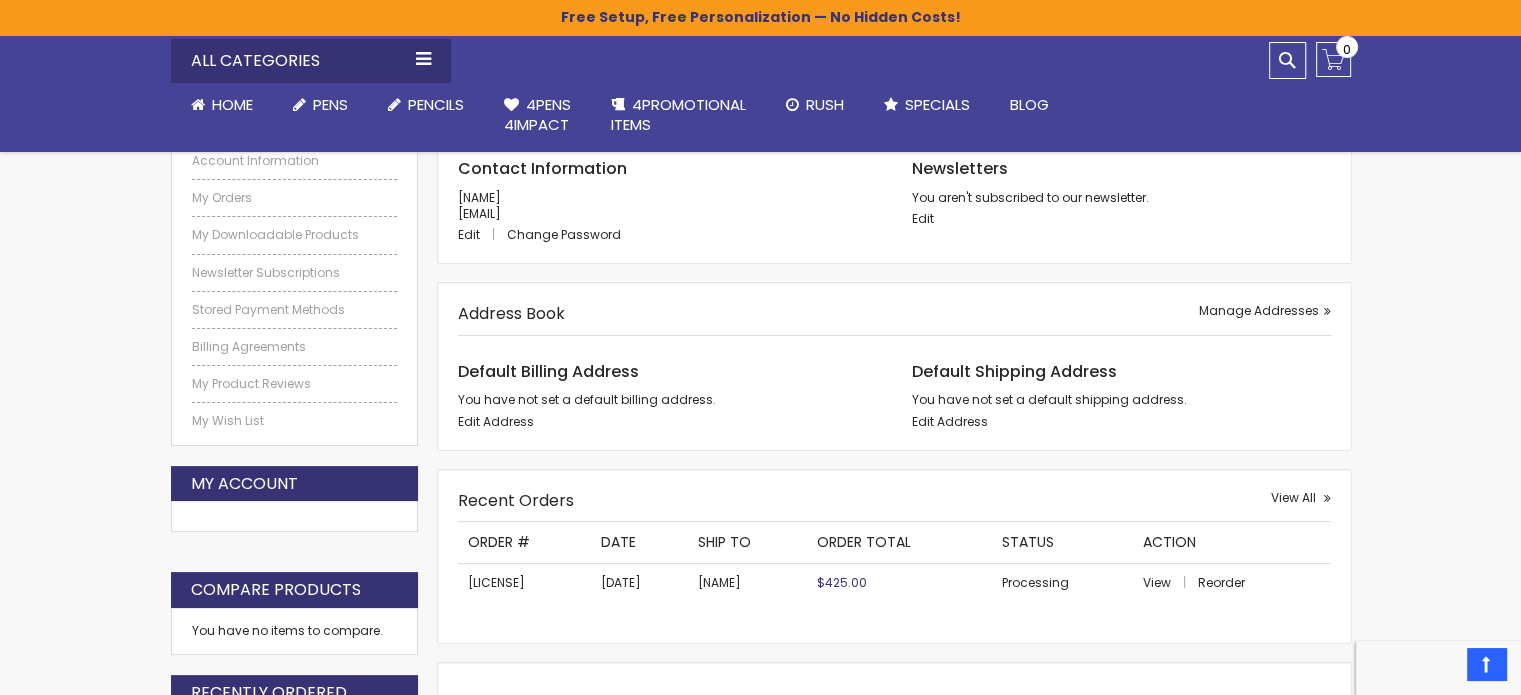 scroll, scrollTop: 400, scrollLeft: 0, axis: vertical 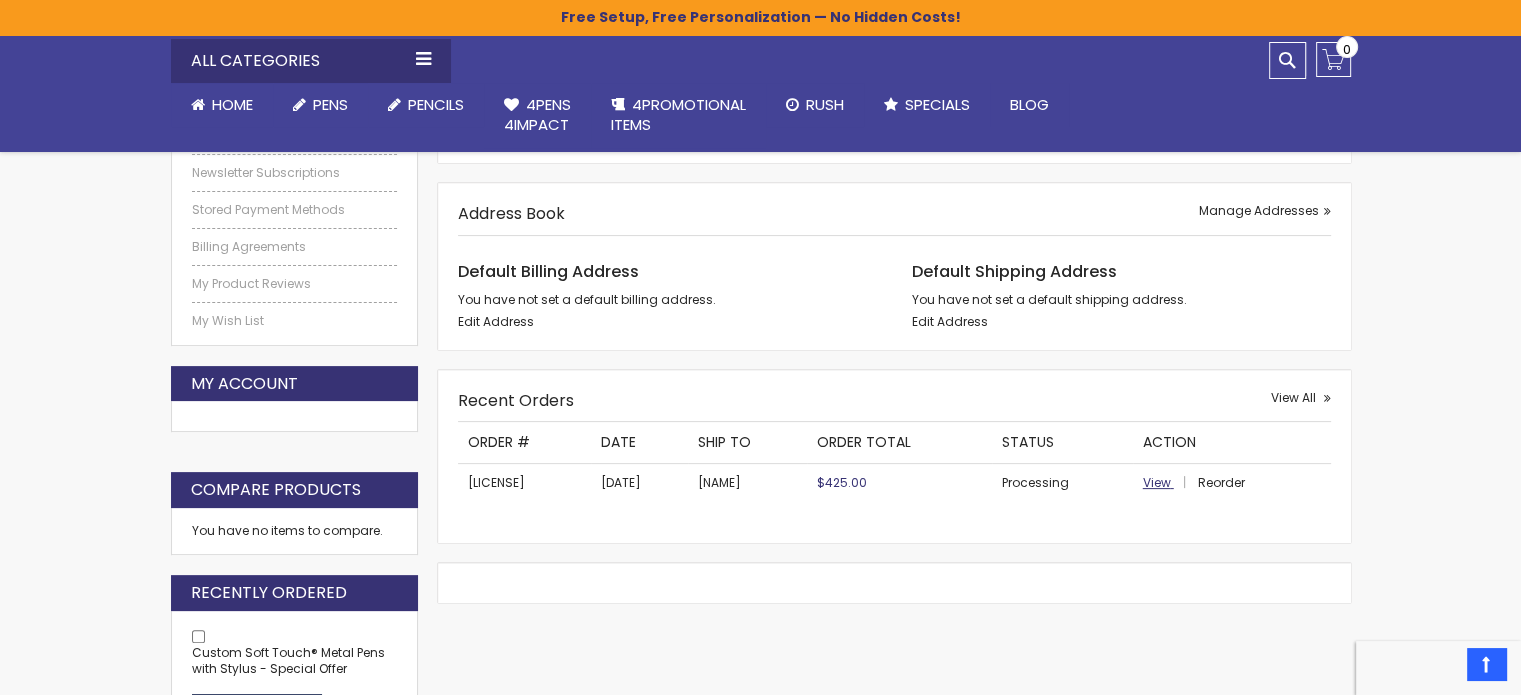 click on "View" at bounding box center (1157, 482) 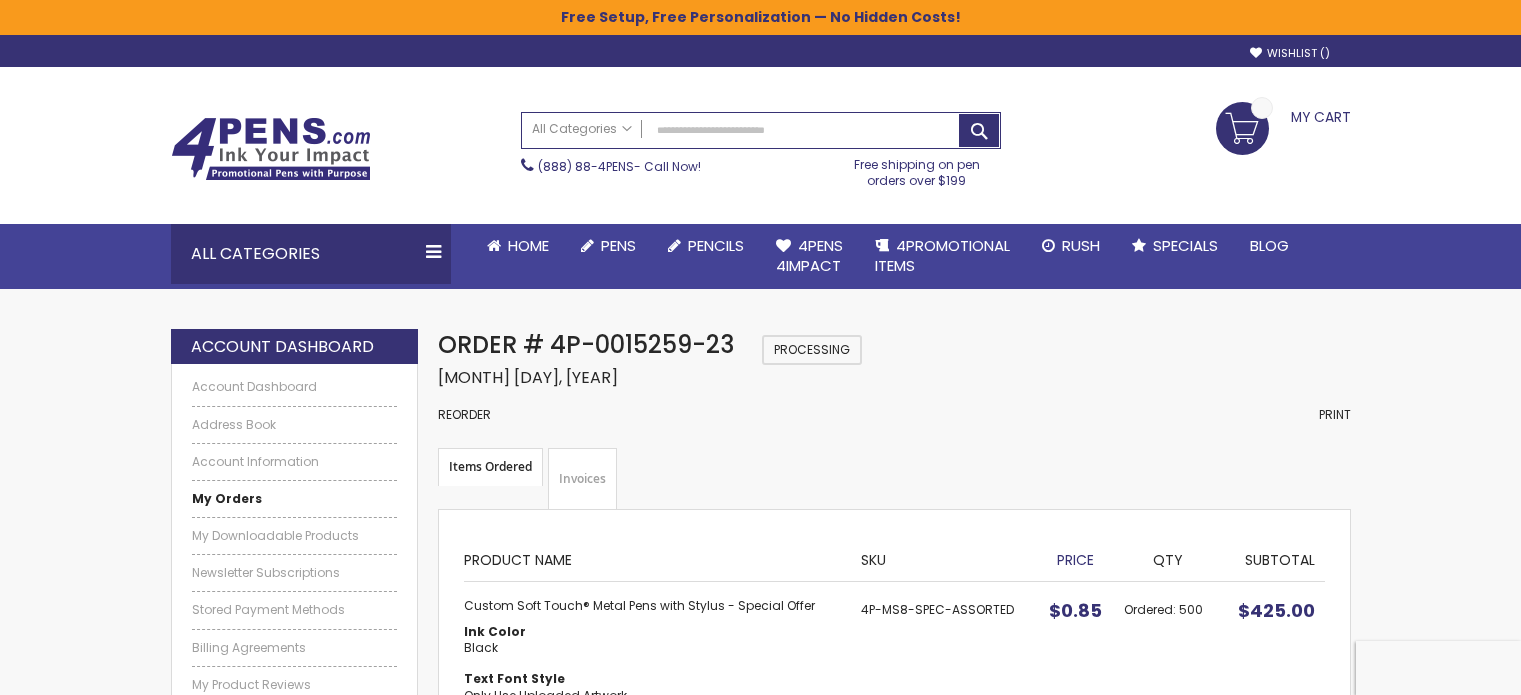 scroll, scrollTop: 0, scrollLeft: 0, axis: both 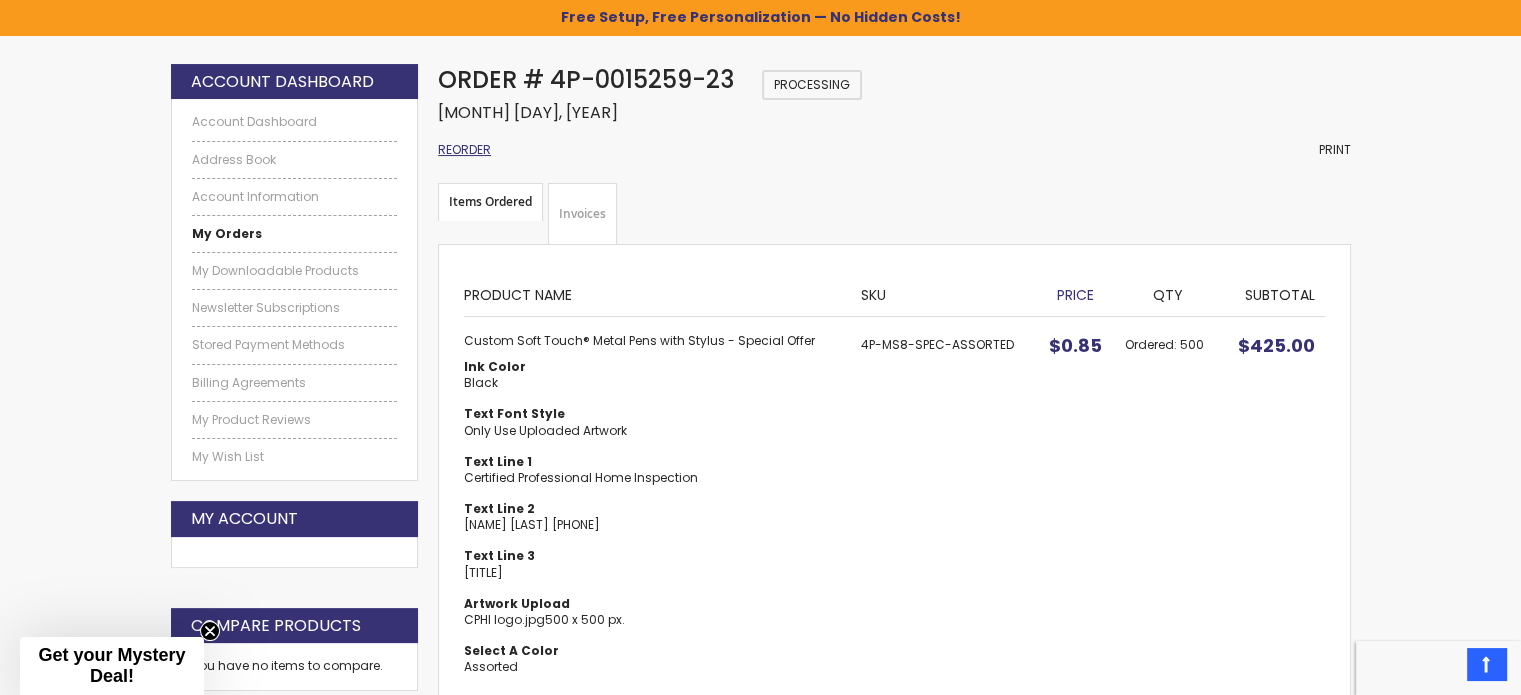 click on "Reorder" at bounding box center [464, 149] 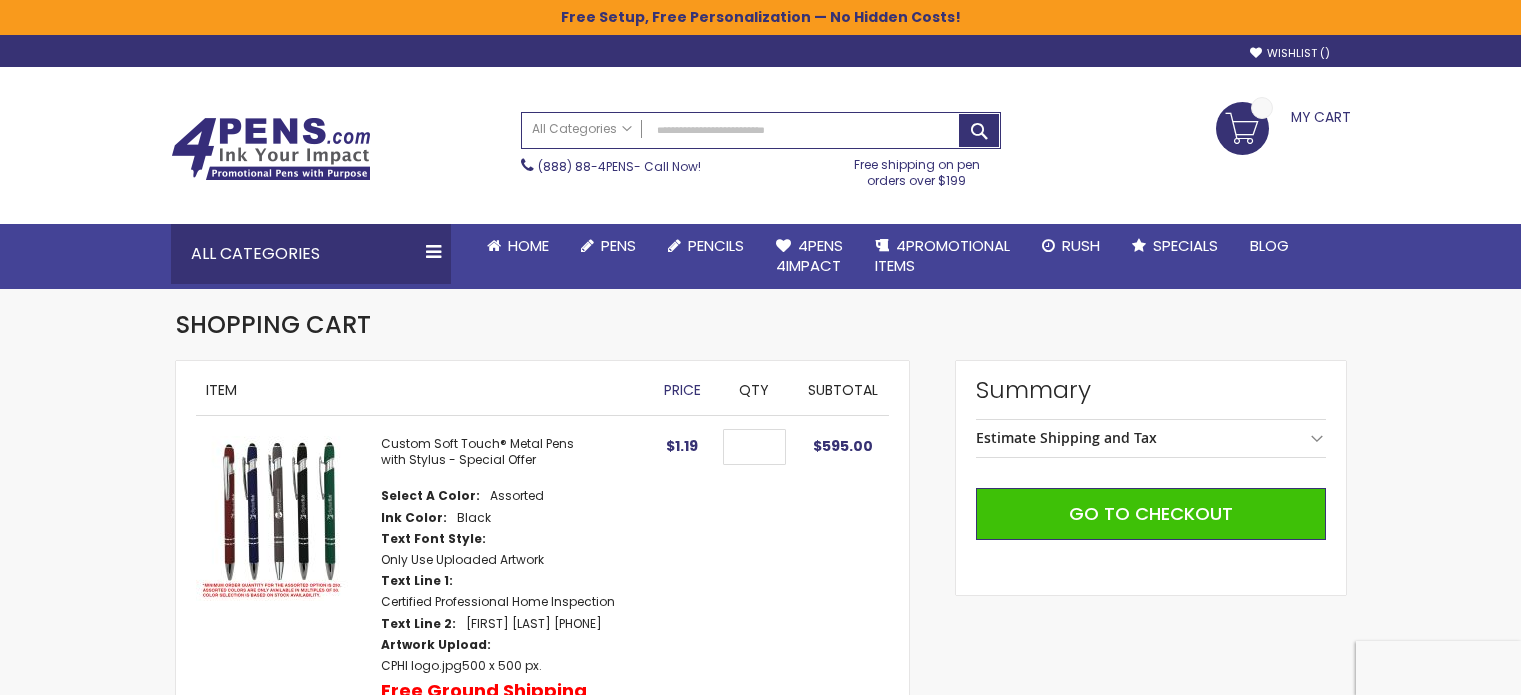 scroll, scrollTop: 0, scrollLeft: 0, axis: both 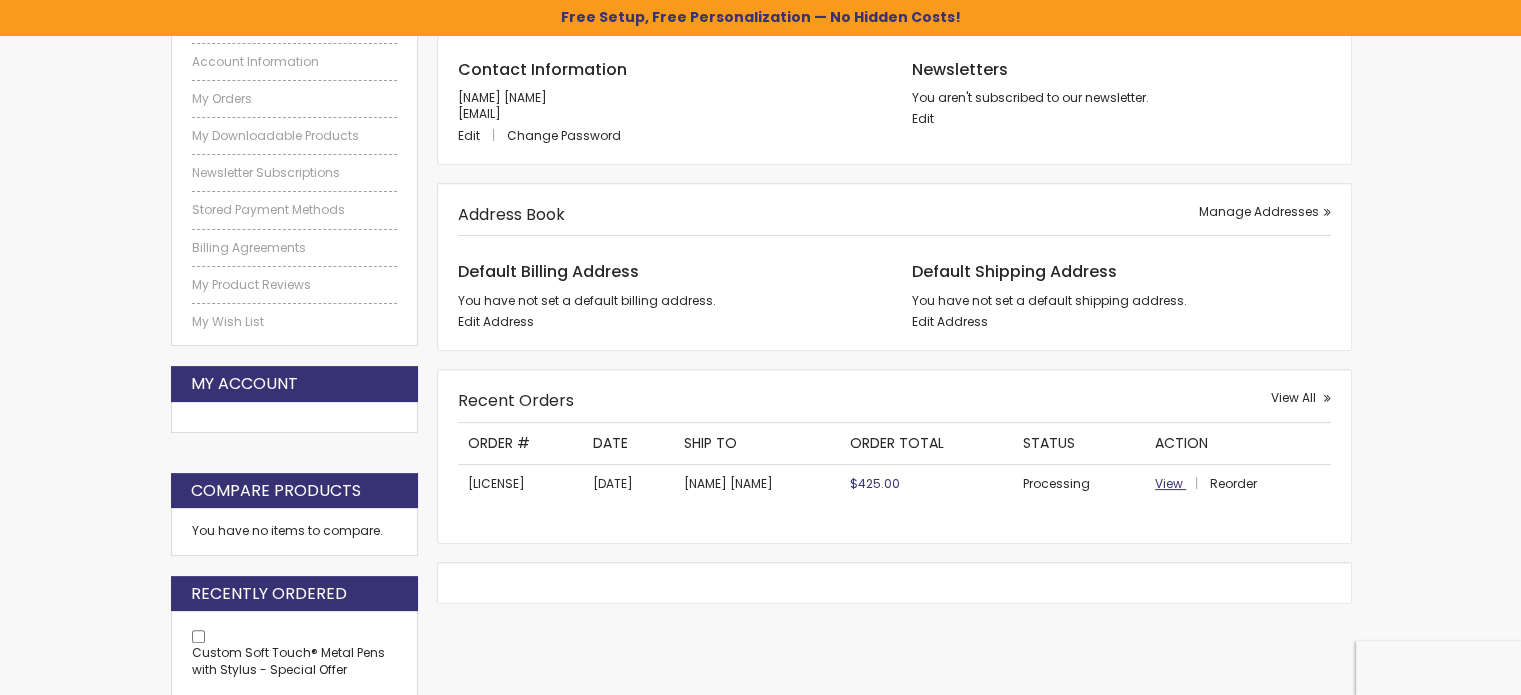 click on "View" at bounding box center (1169, 483) 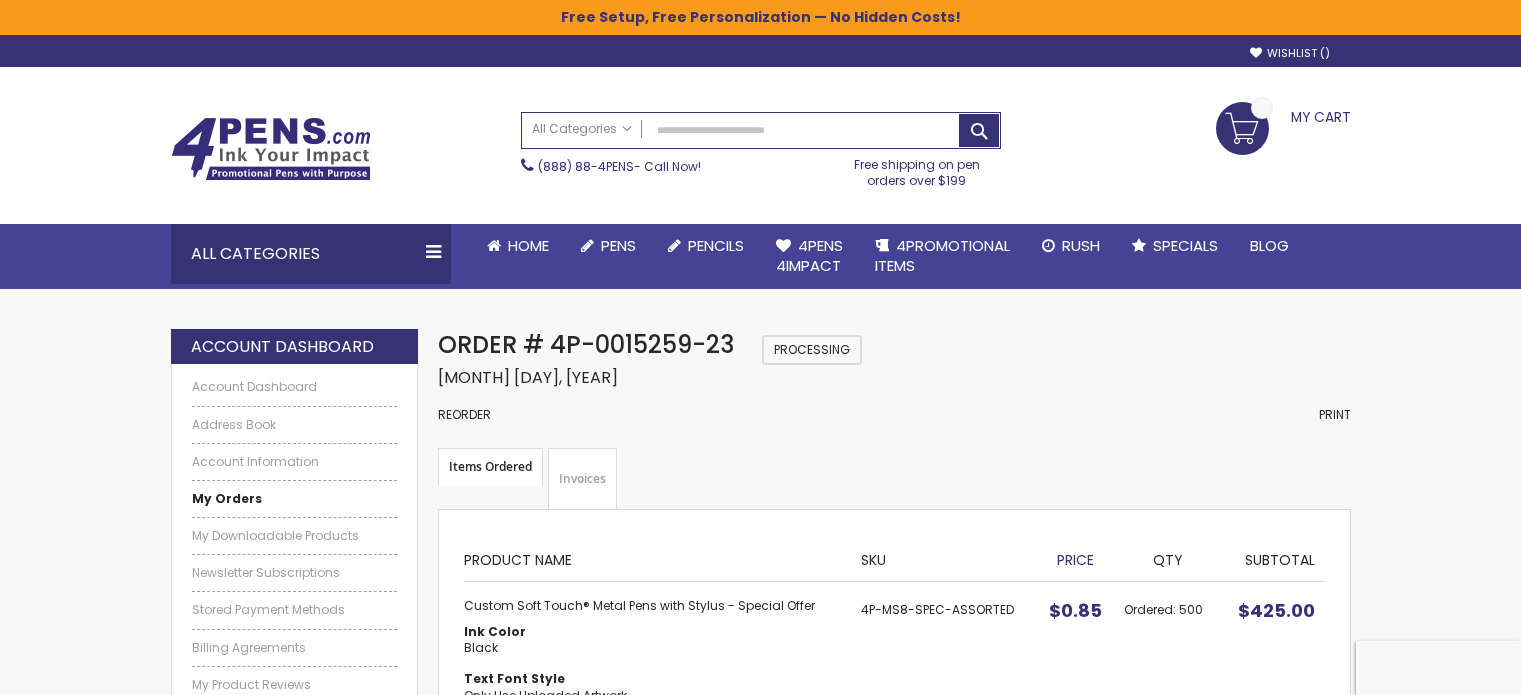 scroll, scrollTop: 0, scrollLeft: 0, axis: both 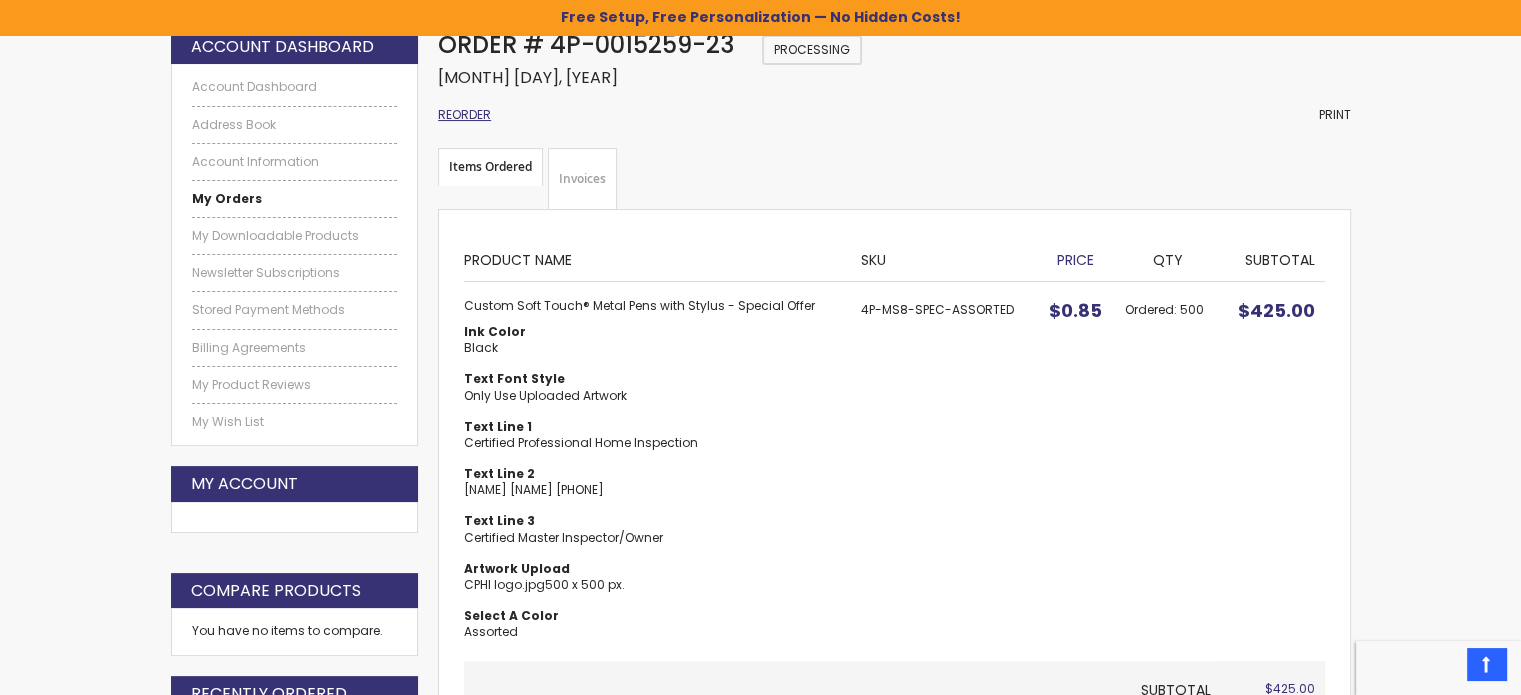 click on "Reorder" at bounding box center (464, 114) 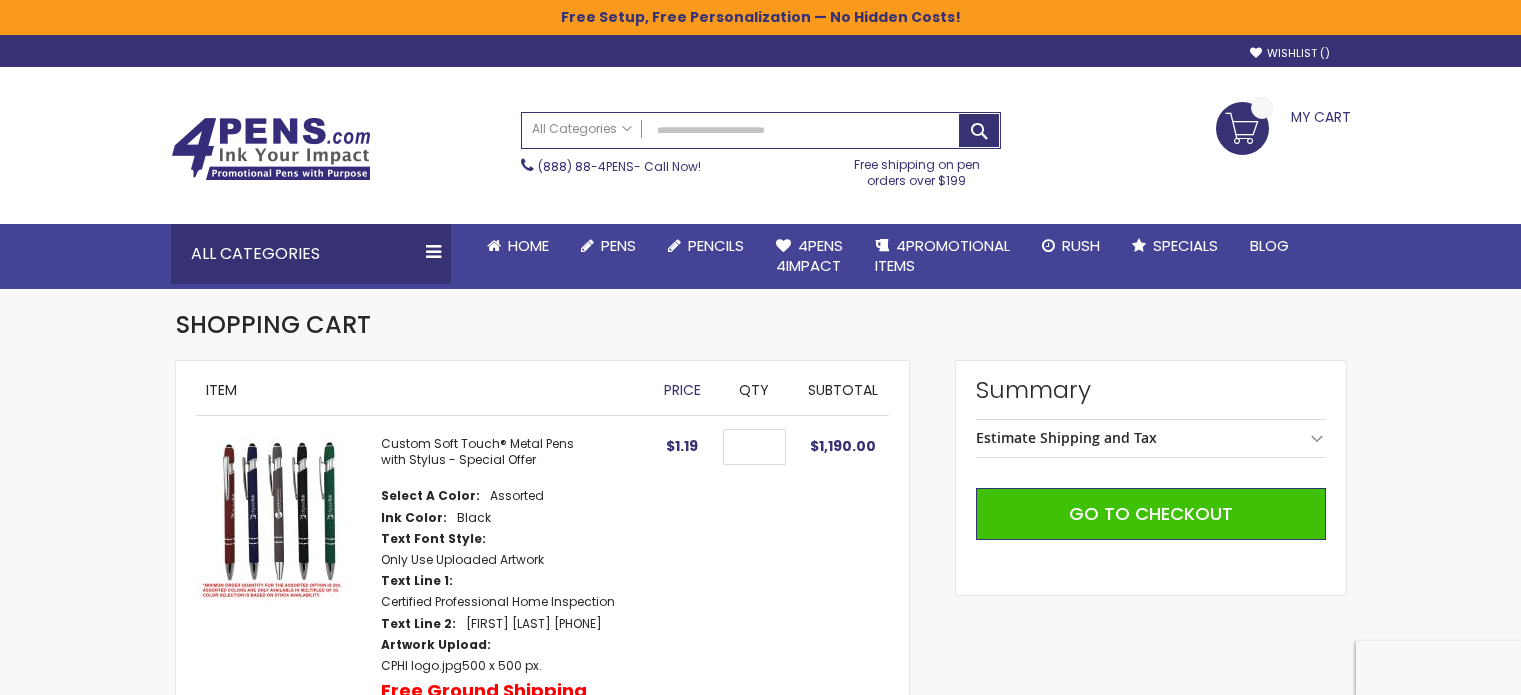 scroll, scrollTop: 0, scrollLeft: 0, axis: both 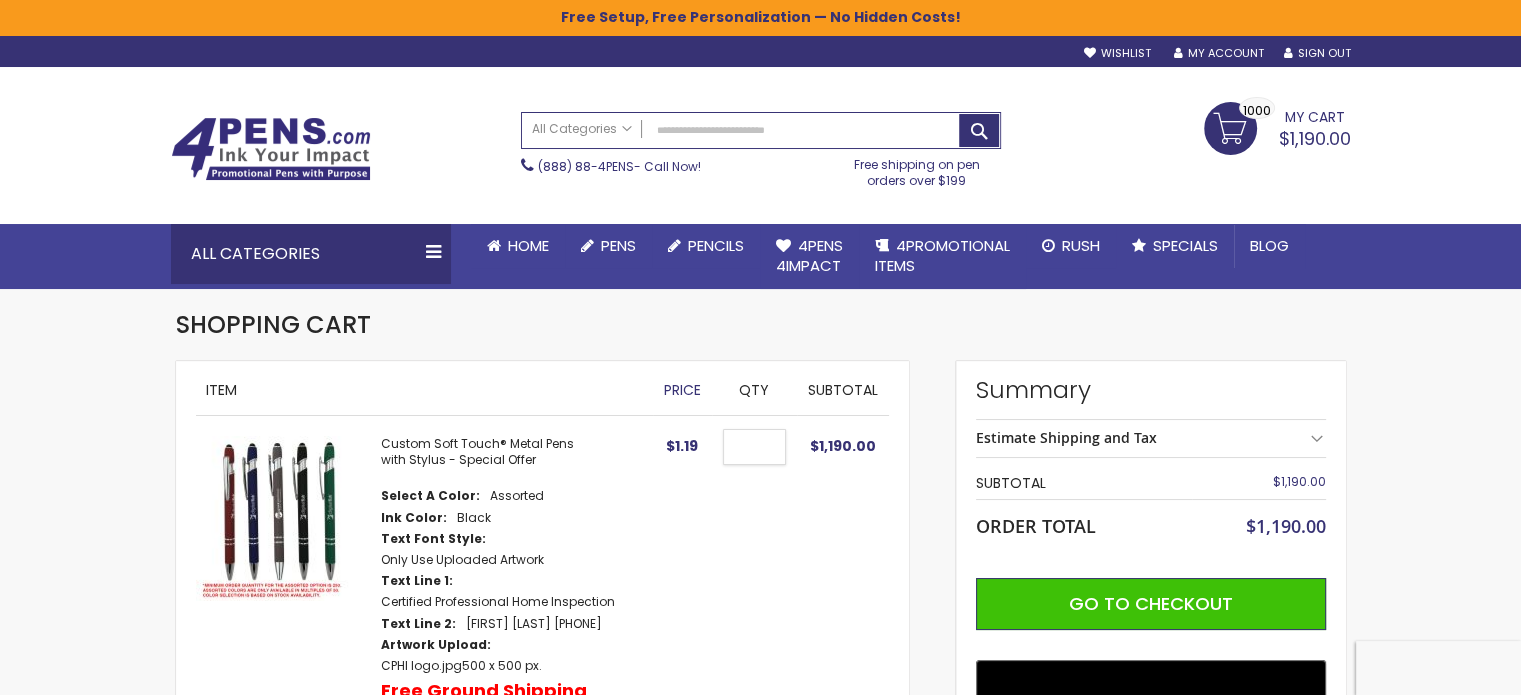 click on "****" at bounding box center [754, 447] 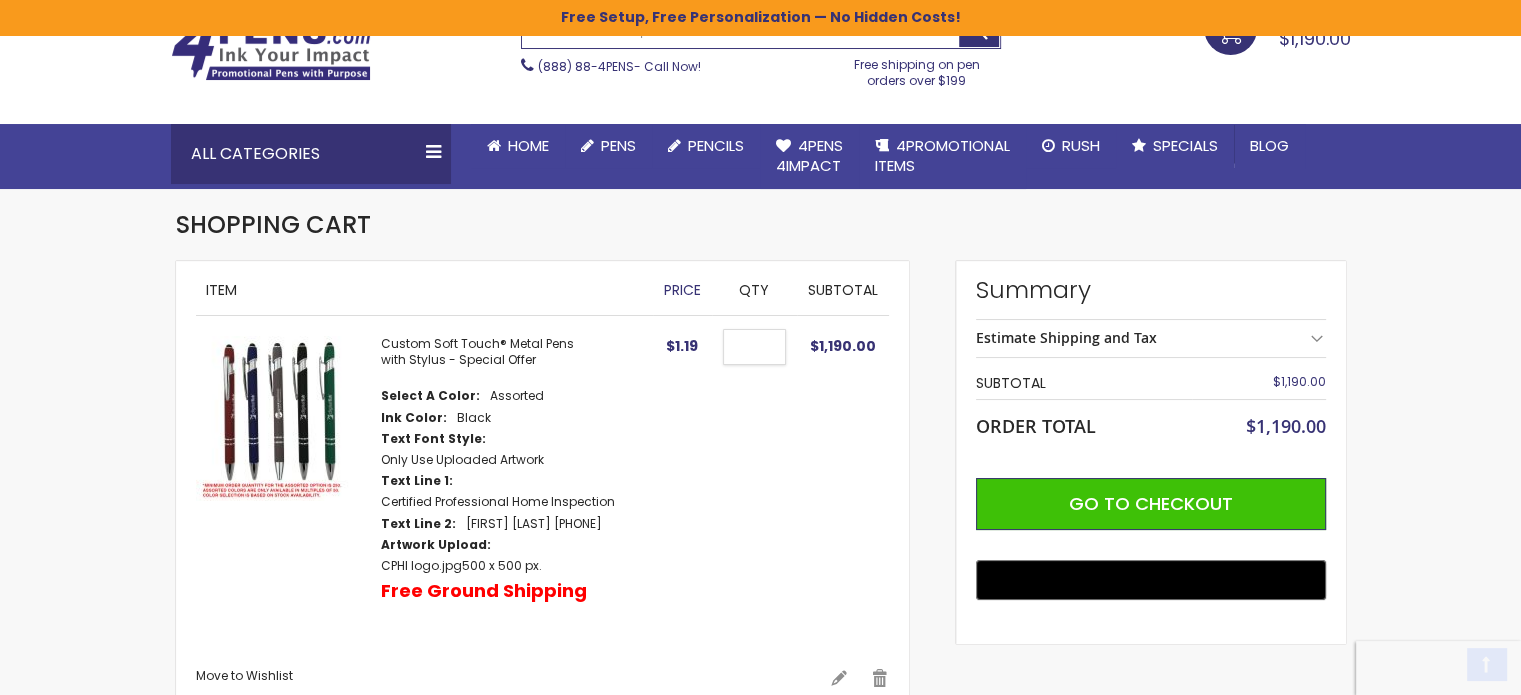 scroll, scrollTop: 200, scrollLeft: 0, axis: vertical 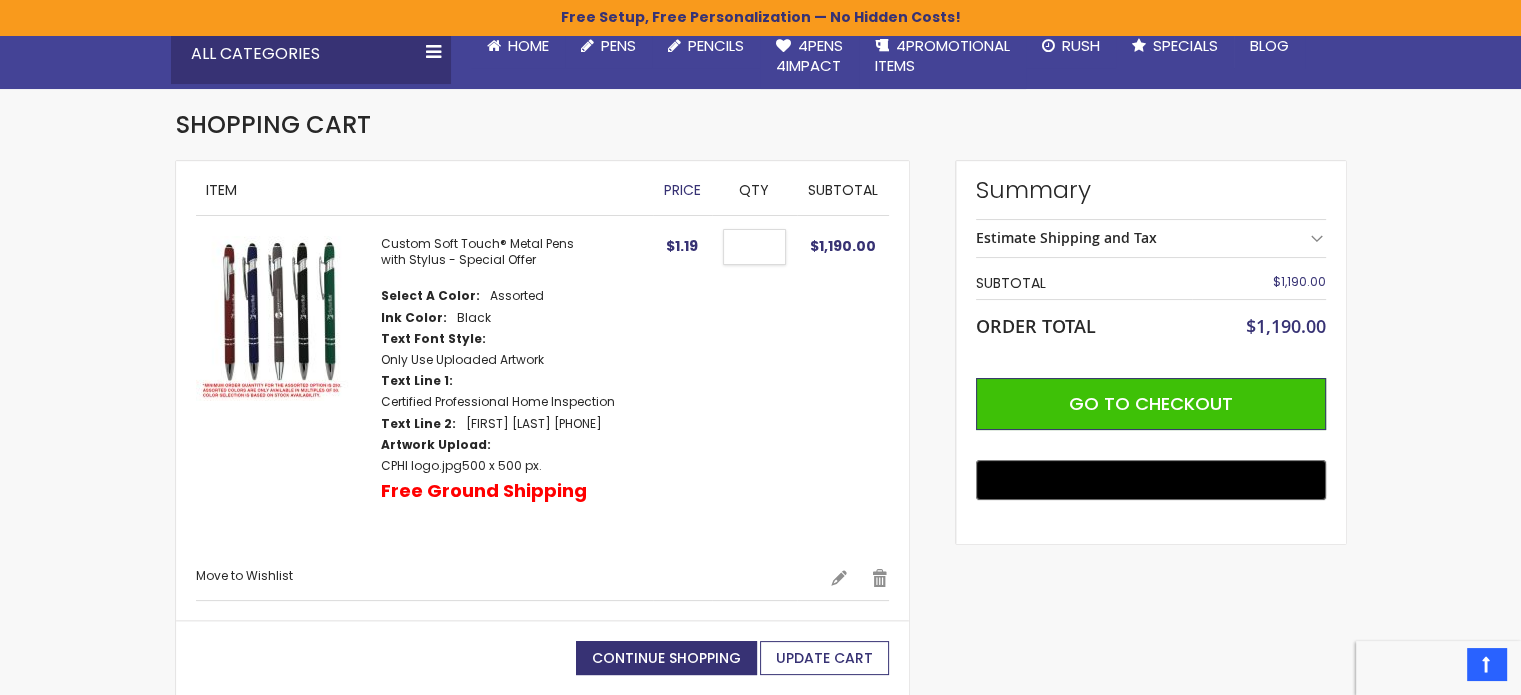 type on "***" 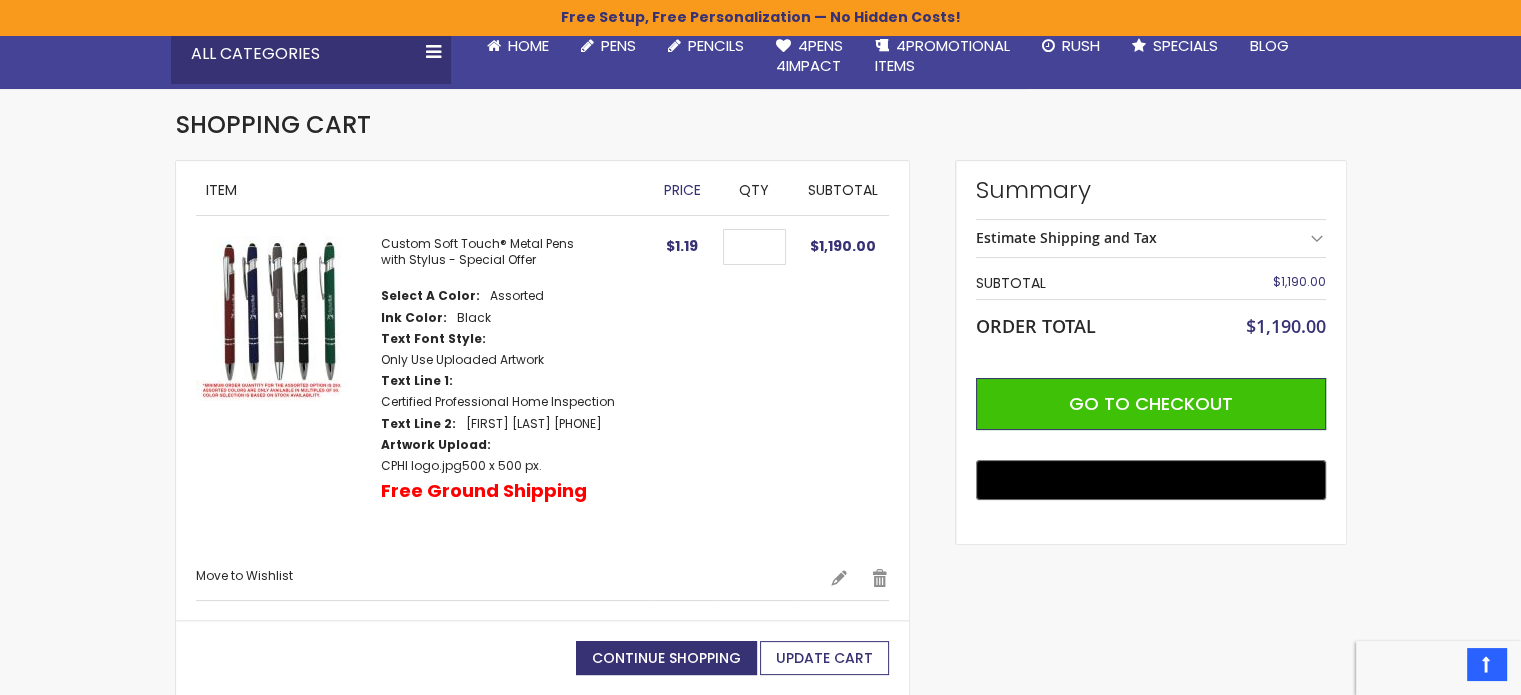click on "Update Cart" at bounding box center [824, 658] 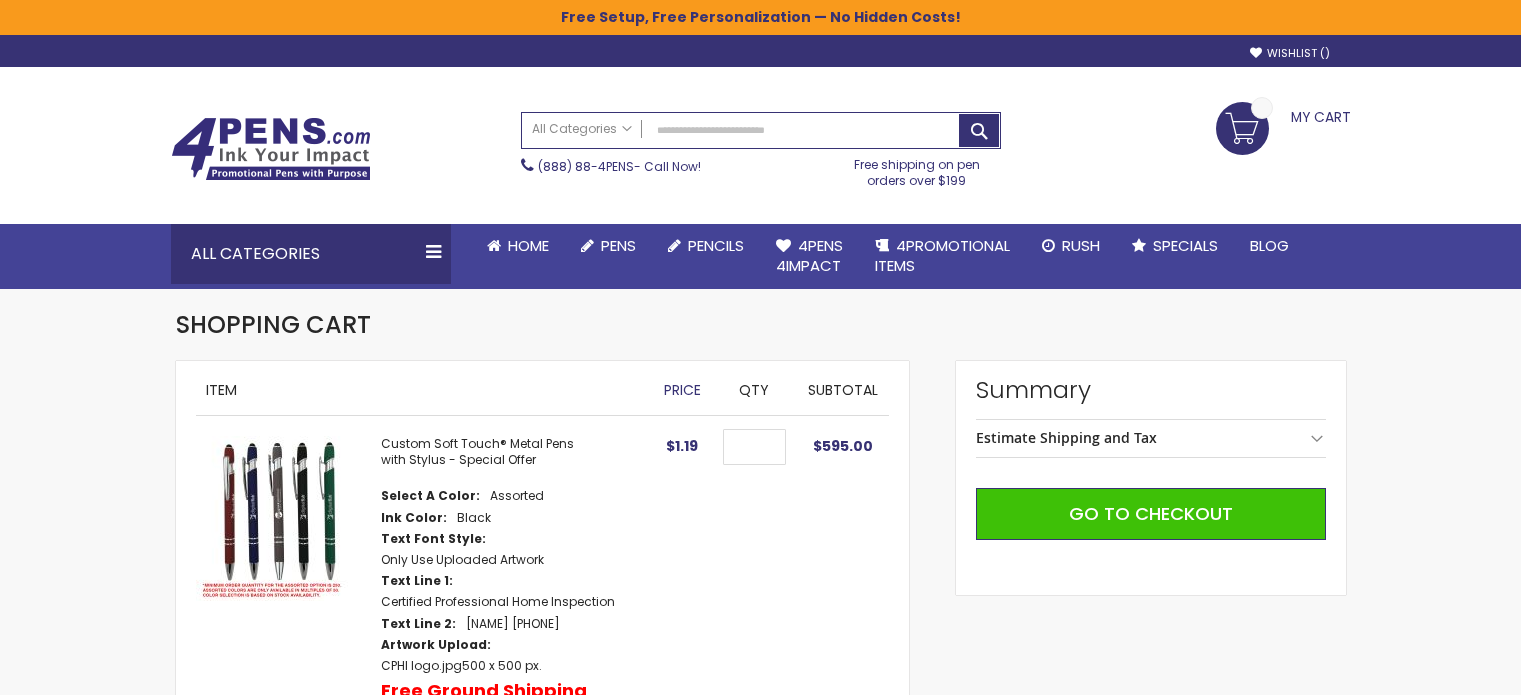 scroll, scrollTop: 0, scrollLeft: 0, axis: both 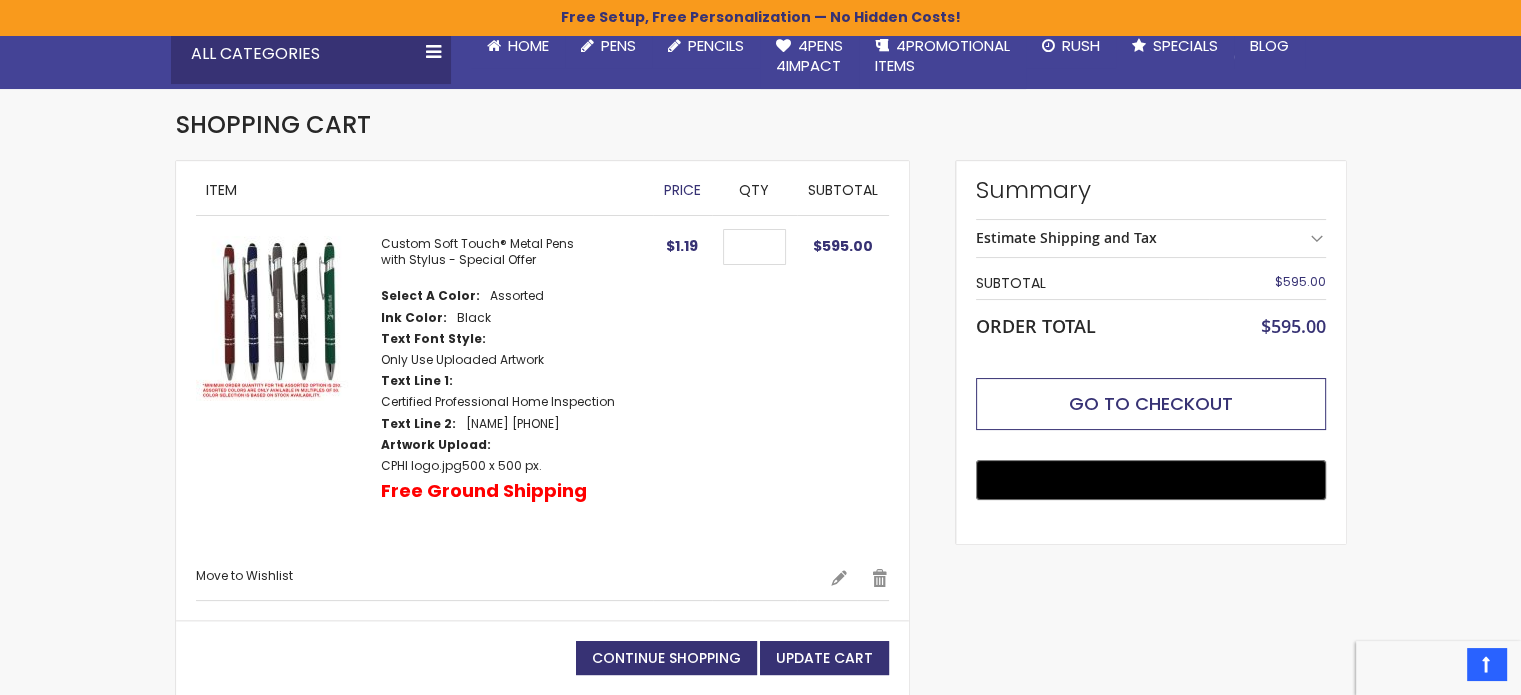 click on "Go to Checkout" at bounding box center (1151, 403) 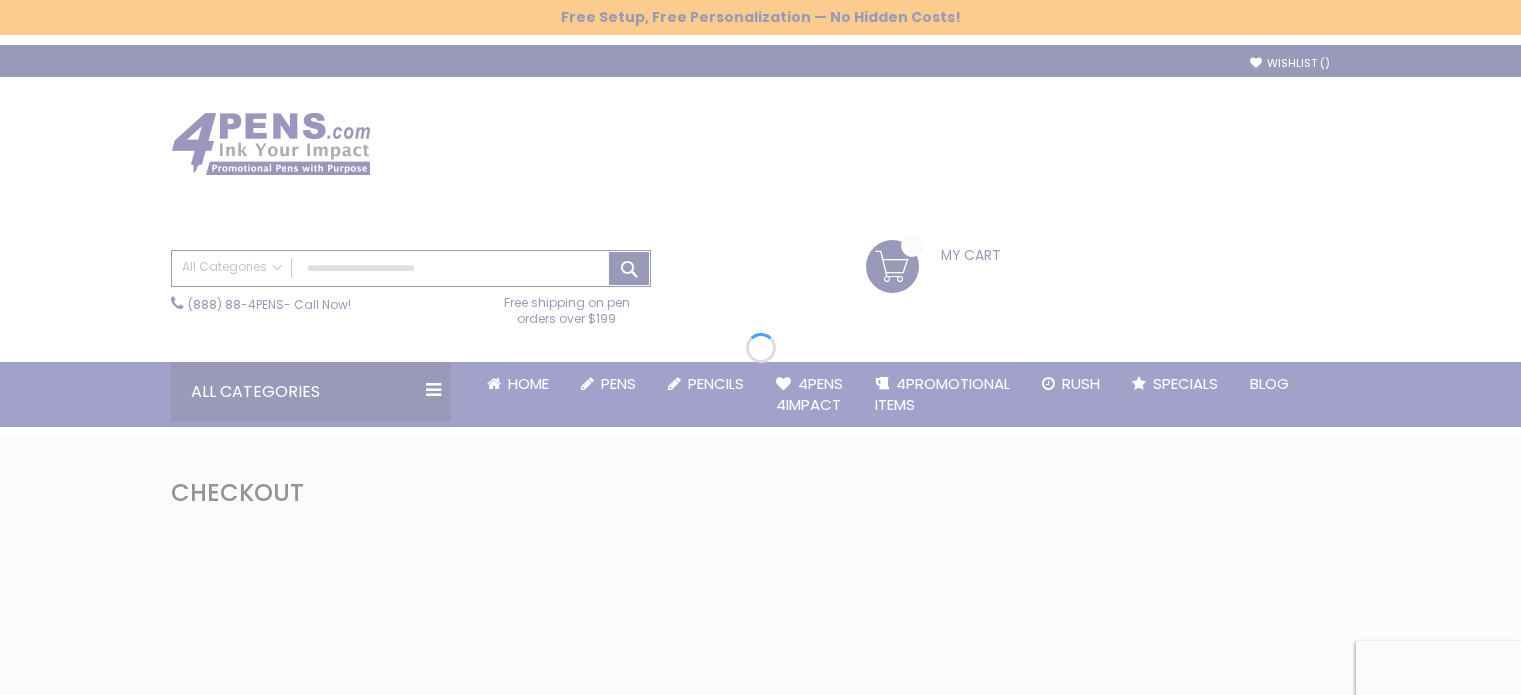 scroll, scrollTop: 0, scrollLeft: 0, axis: both 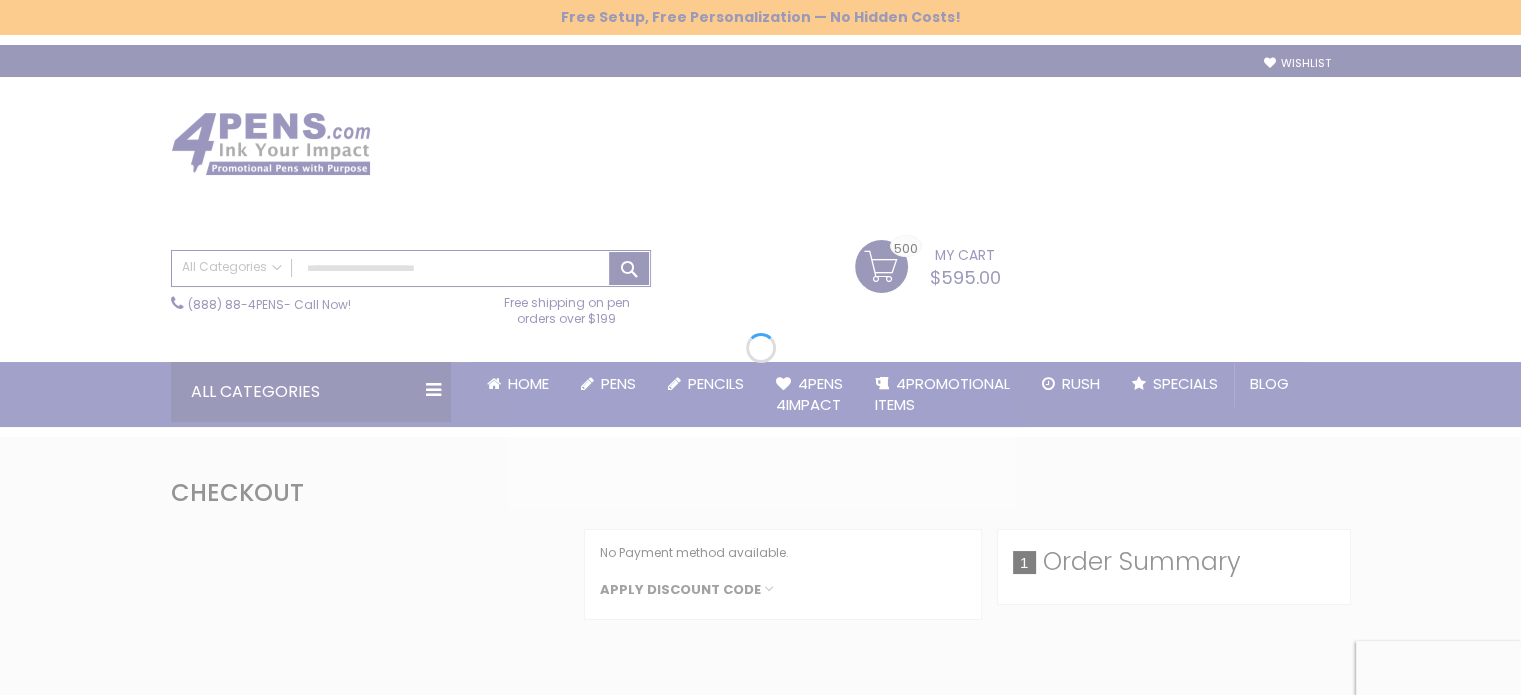 select on "*" 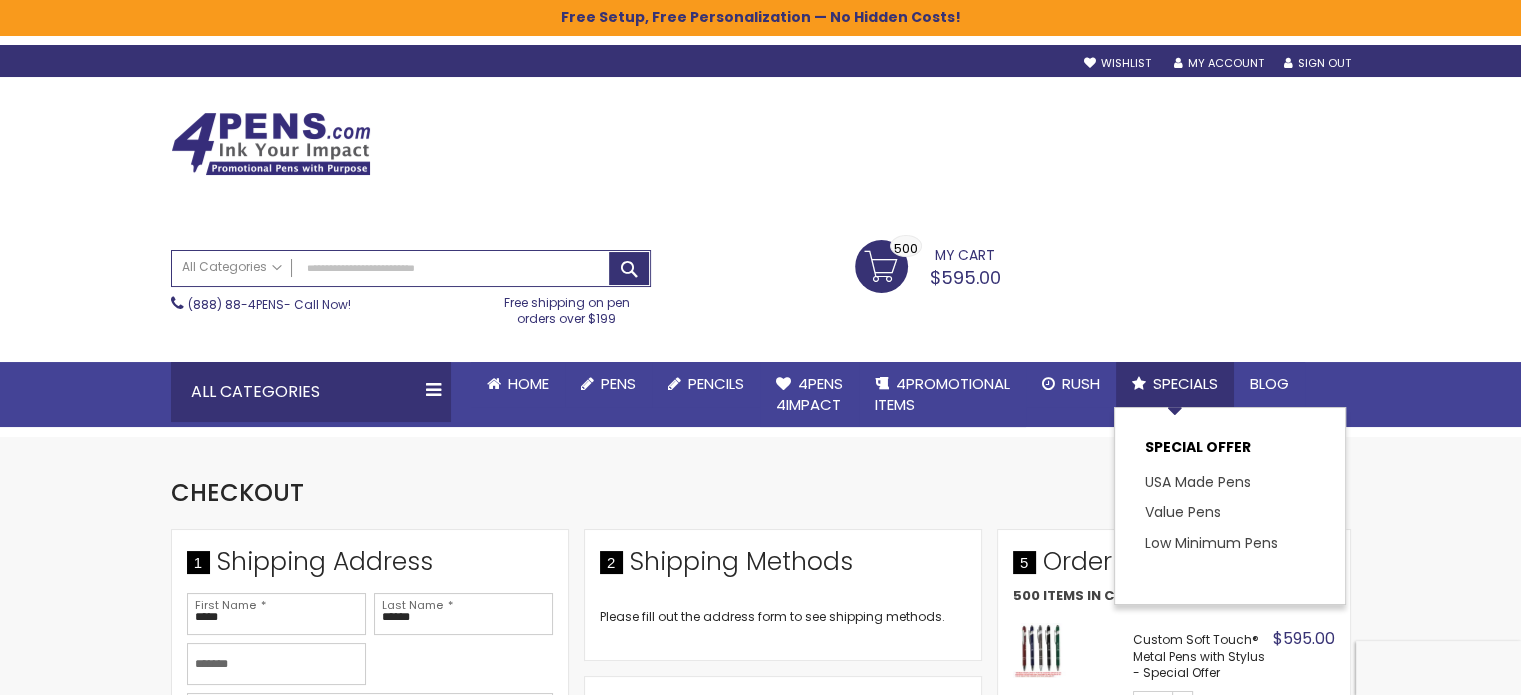 scroll, scrollTop: 0, scrollLeft: 0, axis: both 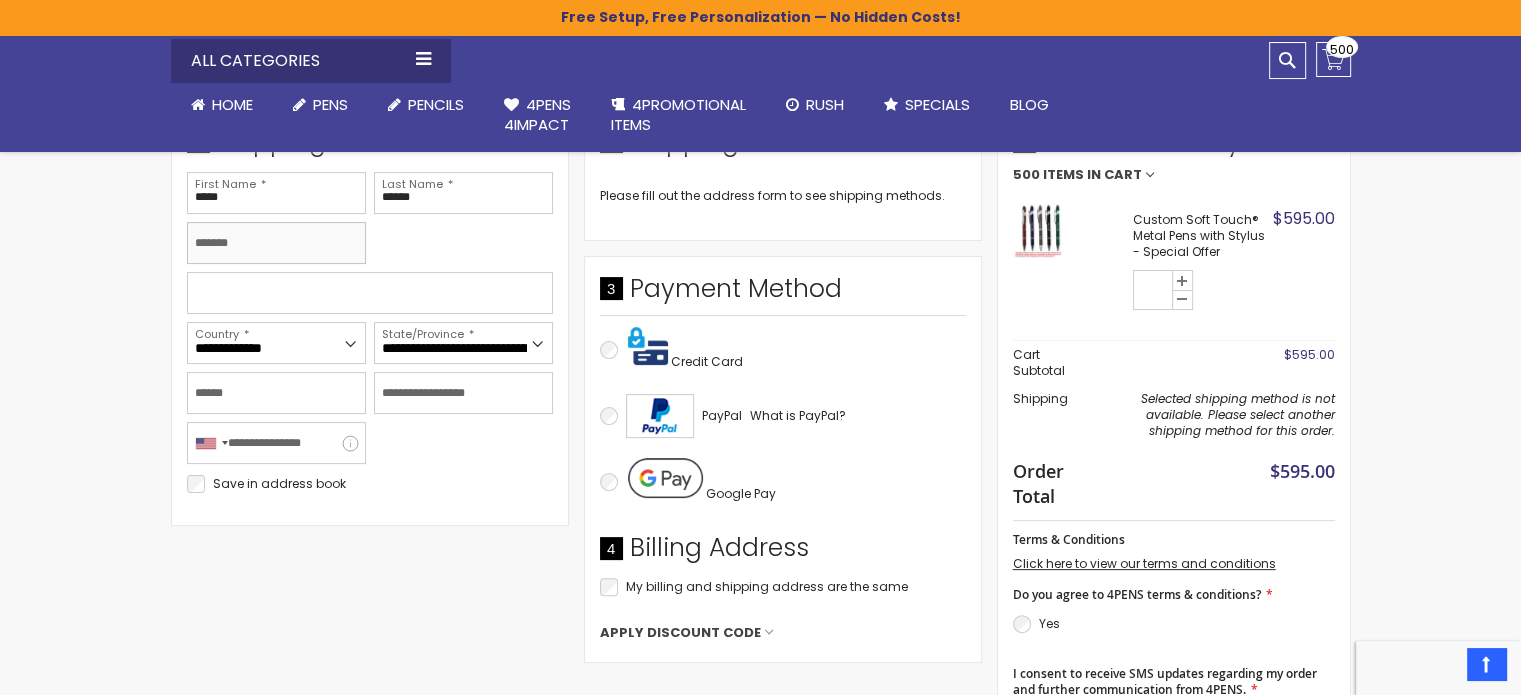 click on "Company" at bounding box center (276, 243) 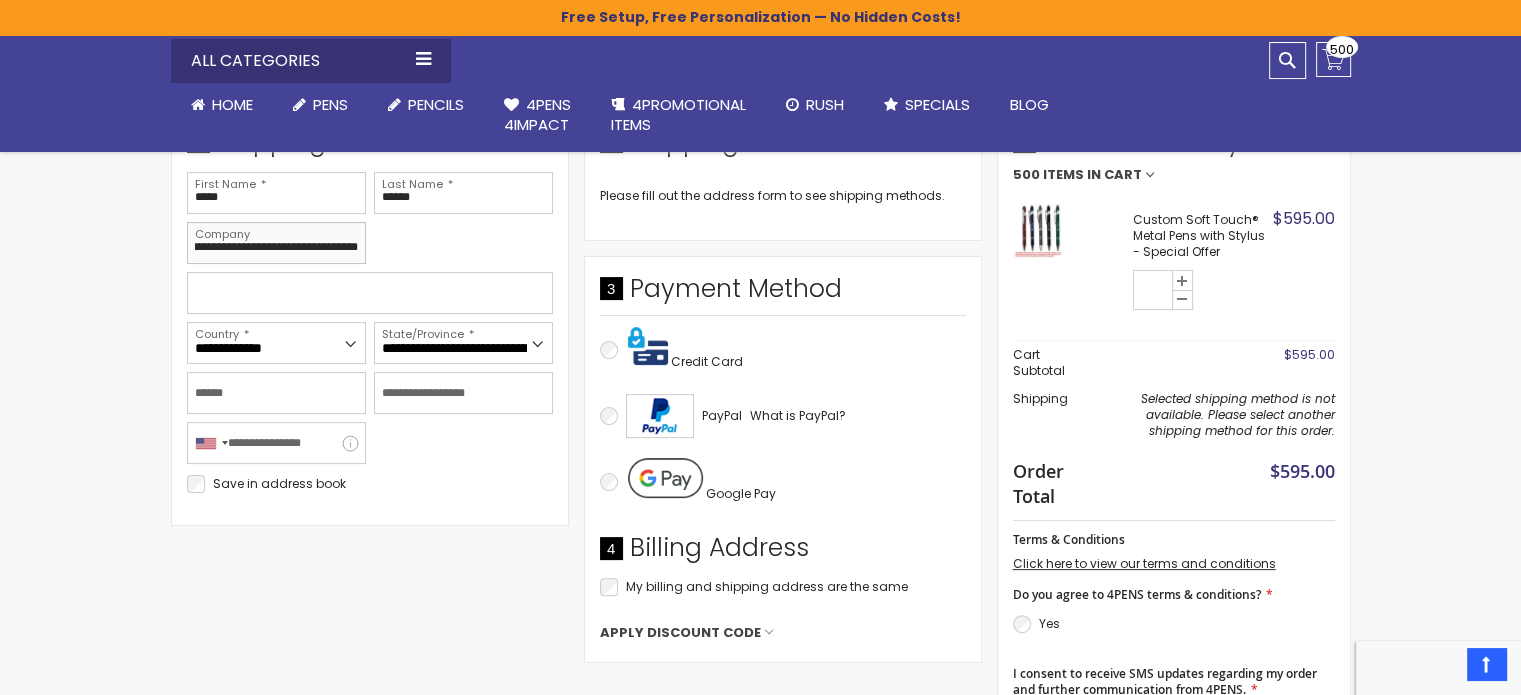 scroll, scrollTop: 0, scrollLeft: 67, axis: horizontal 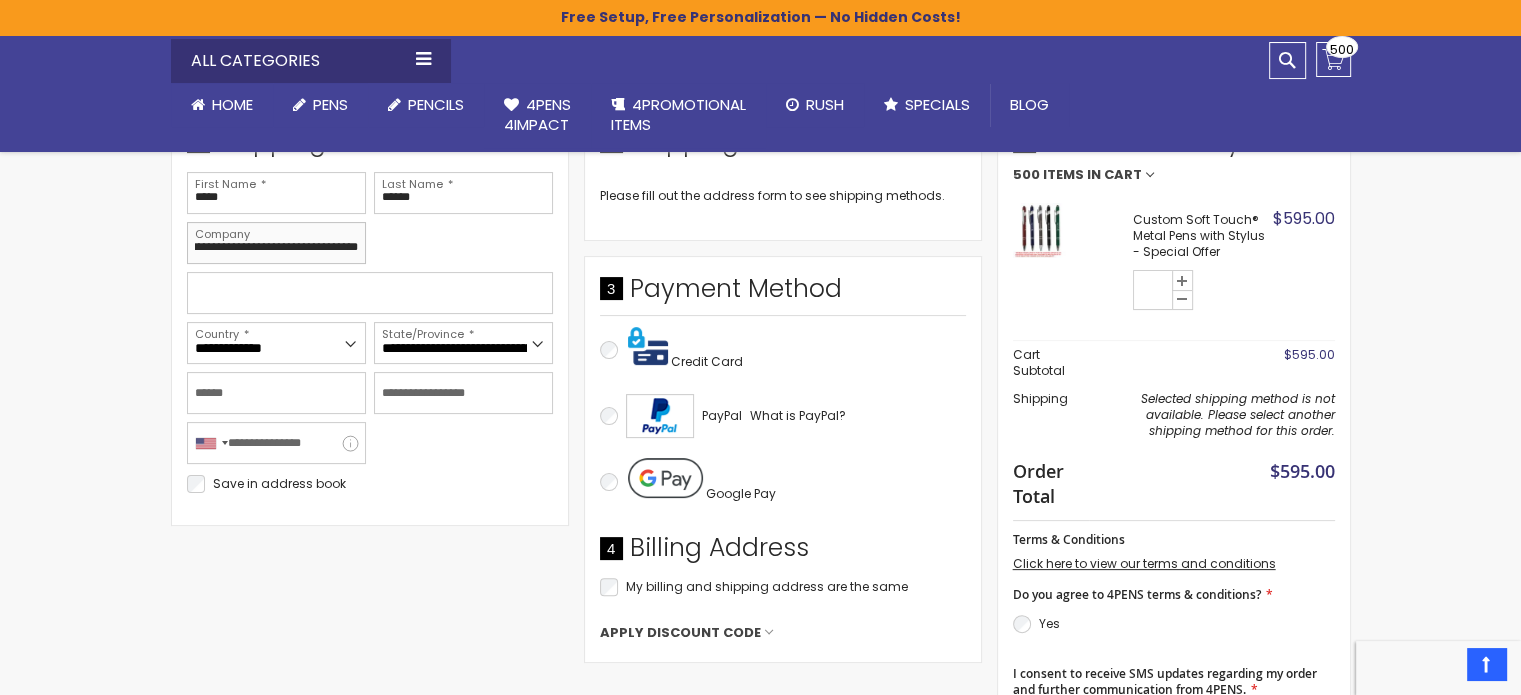 type on "**********" 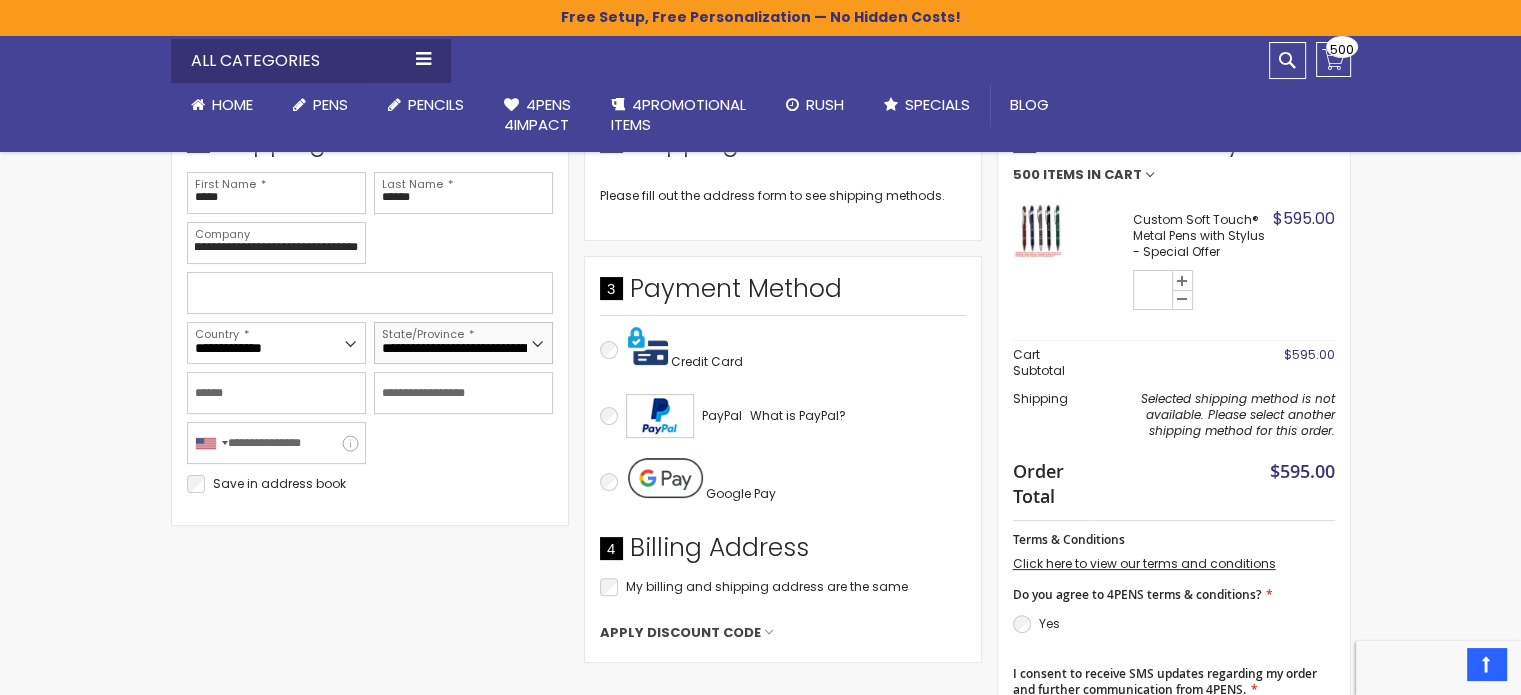 click on "**********" at bounding box center [463, 343] 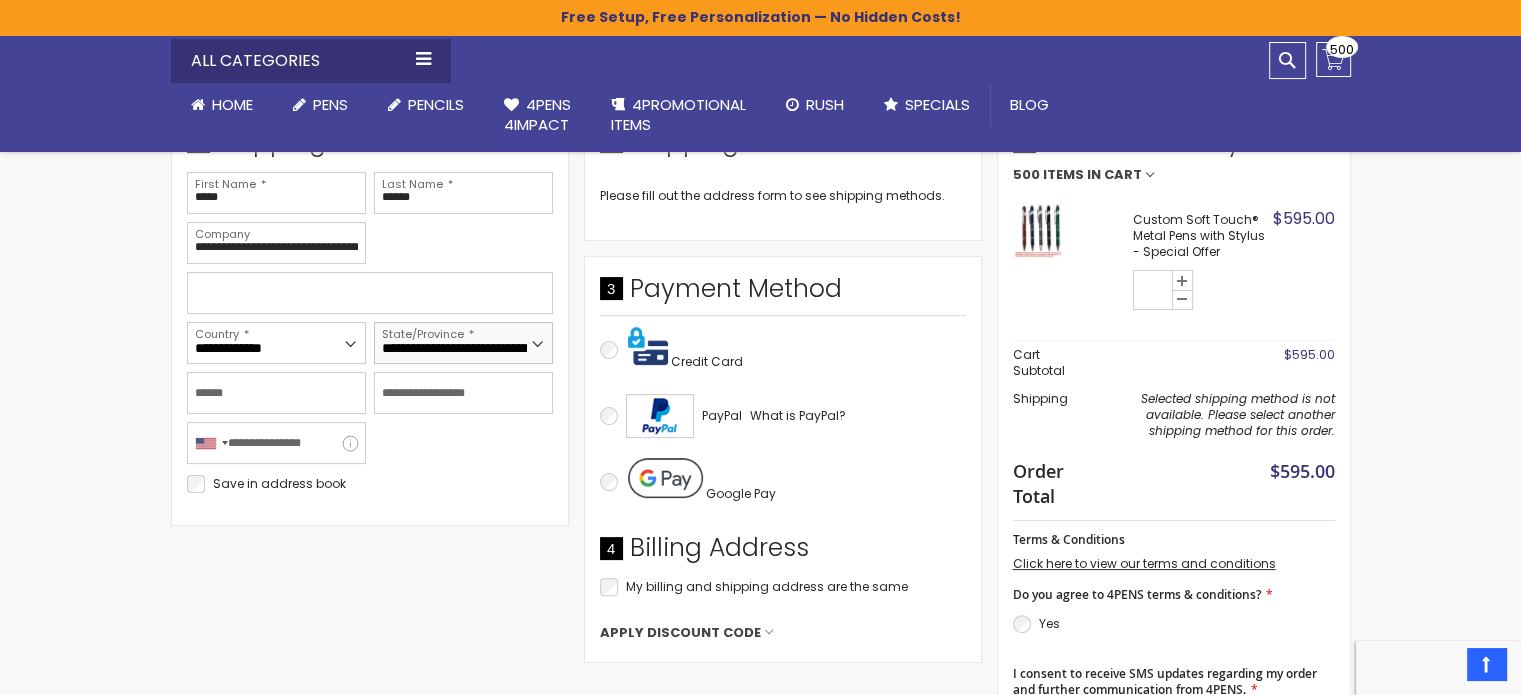 select on "**" 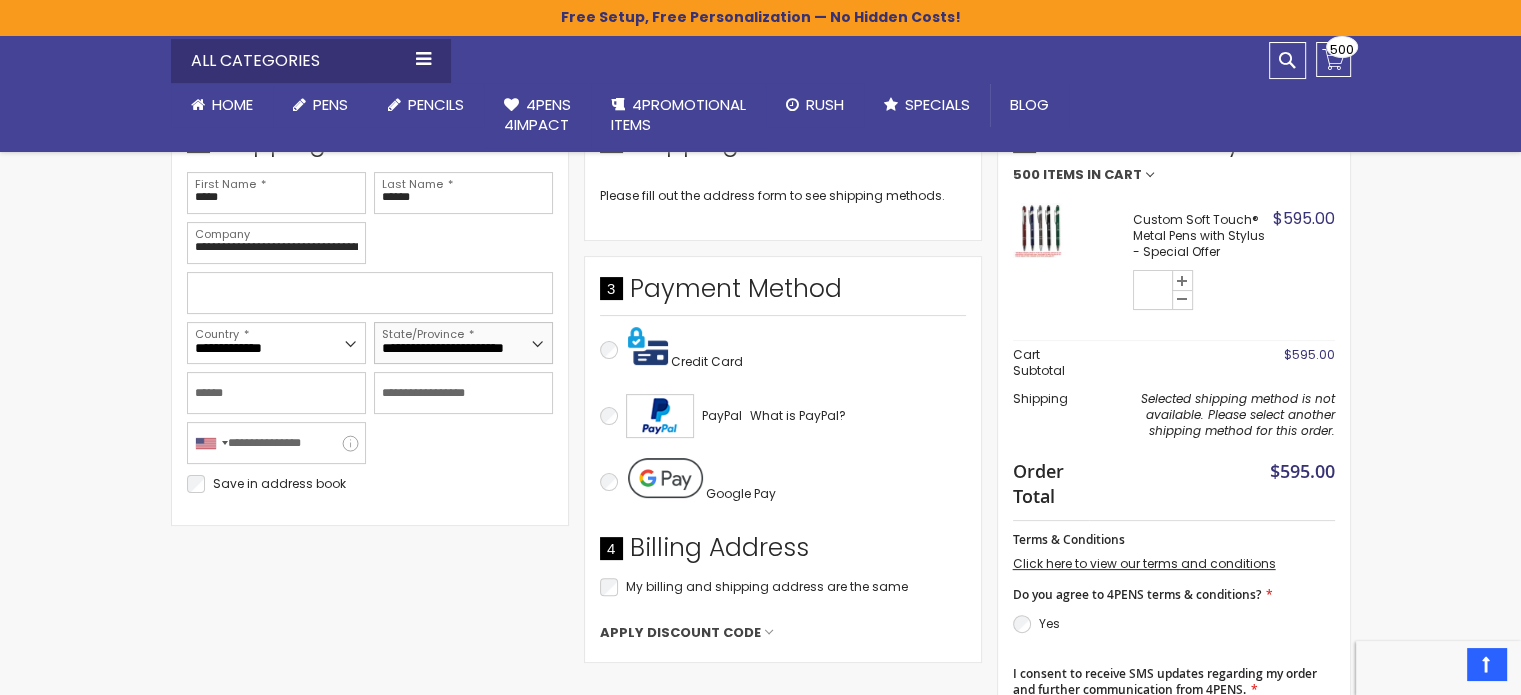 click on "**********" at bounding box center [463, 343] 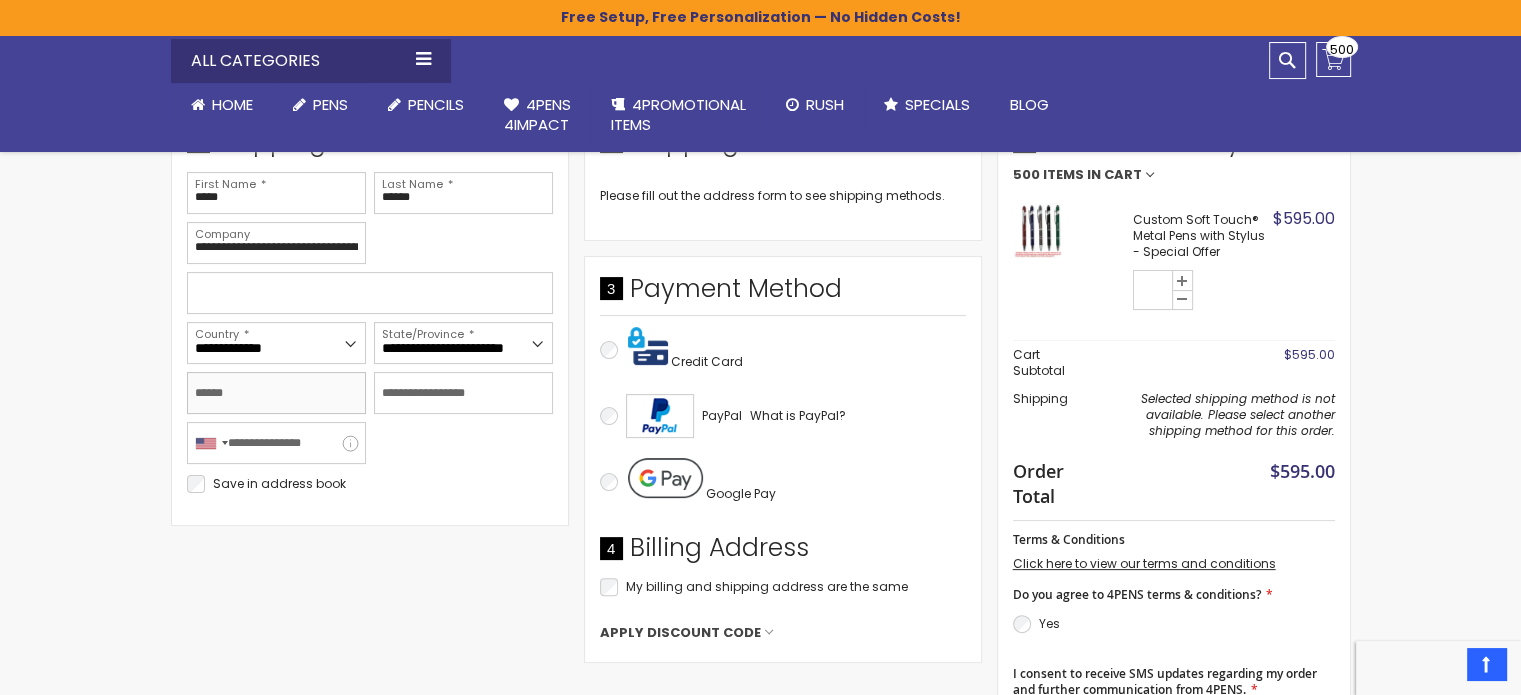 click on "City" at bounding box center [276, 393] 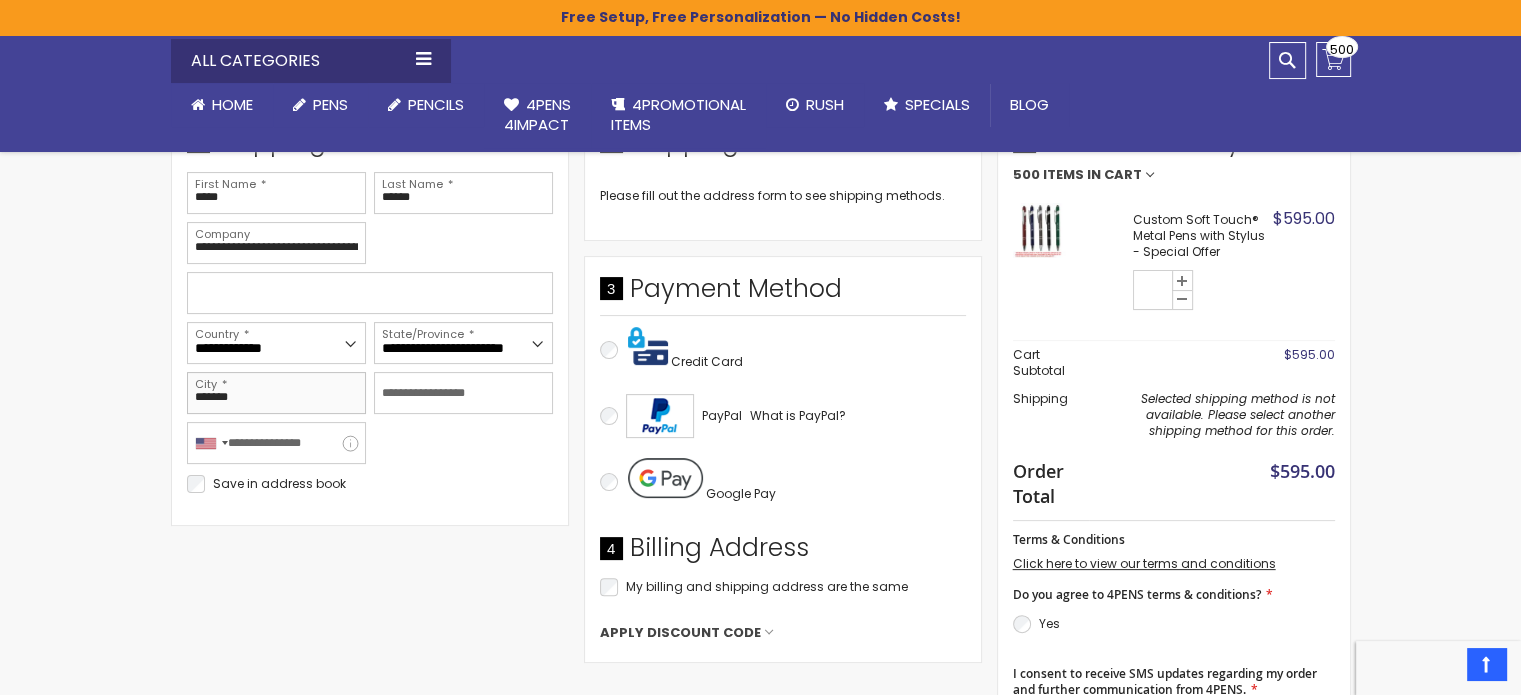 type on "*******" 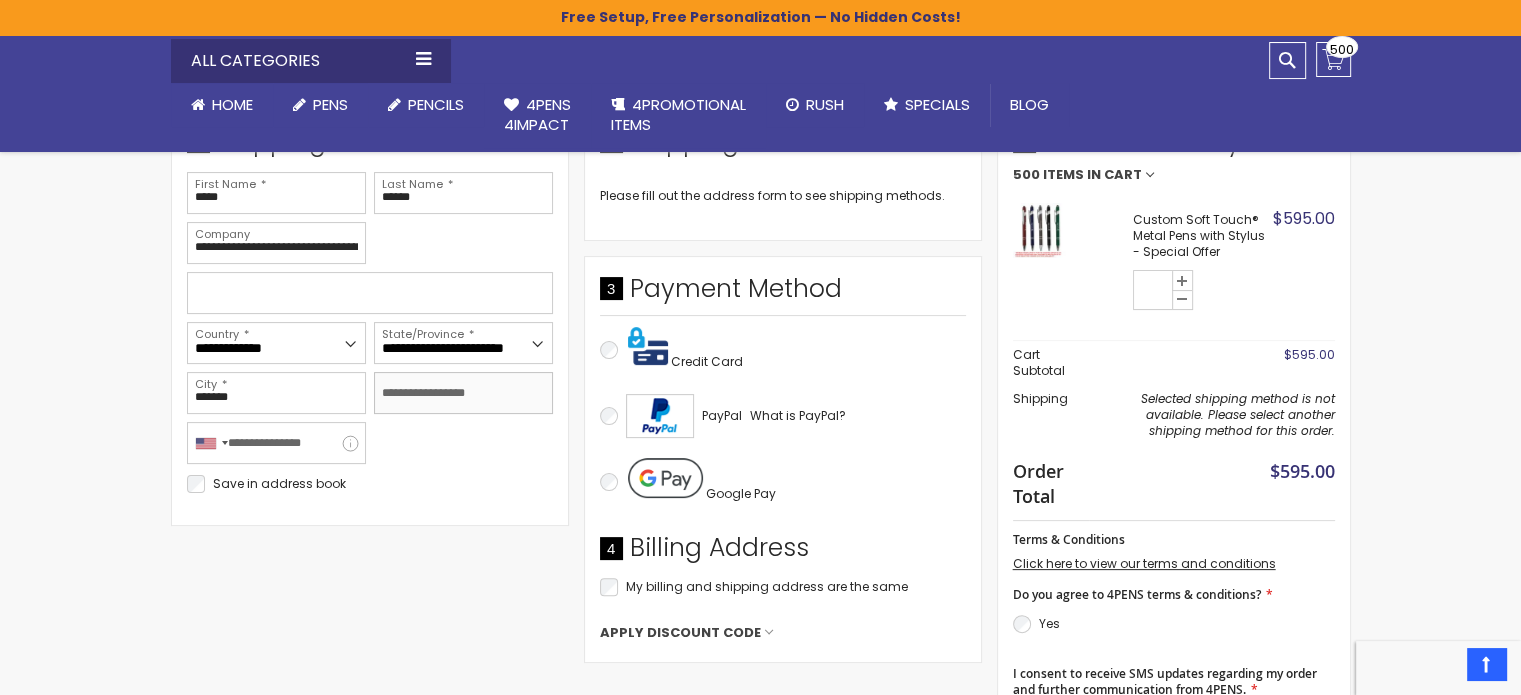 click on "Zip/Postal Code" at bounding box center [463, 393] 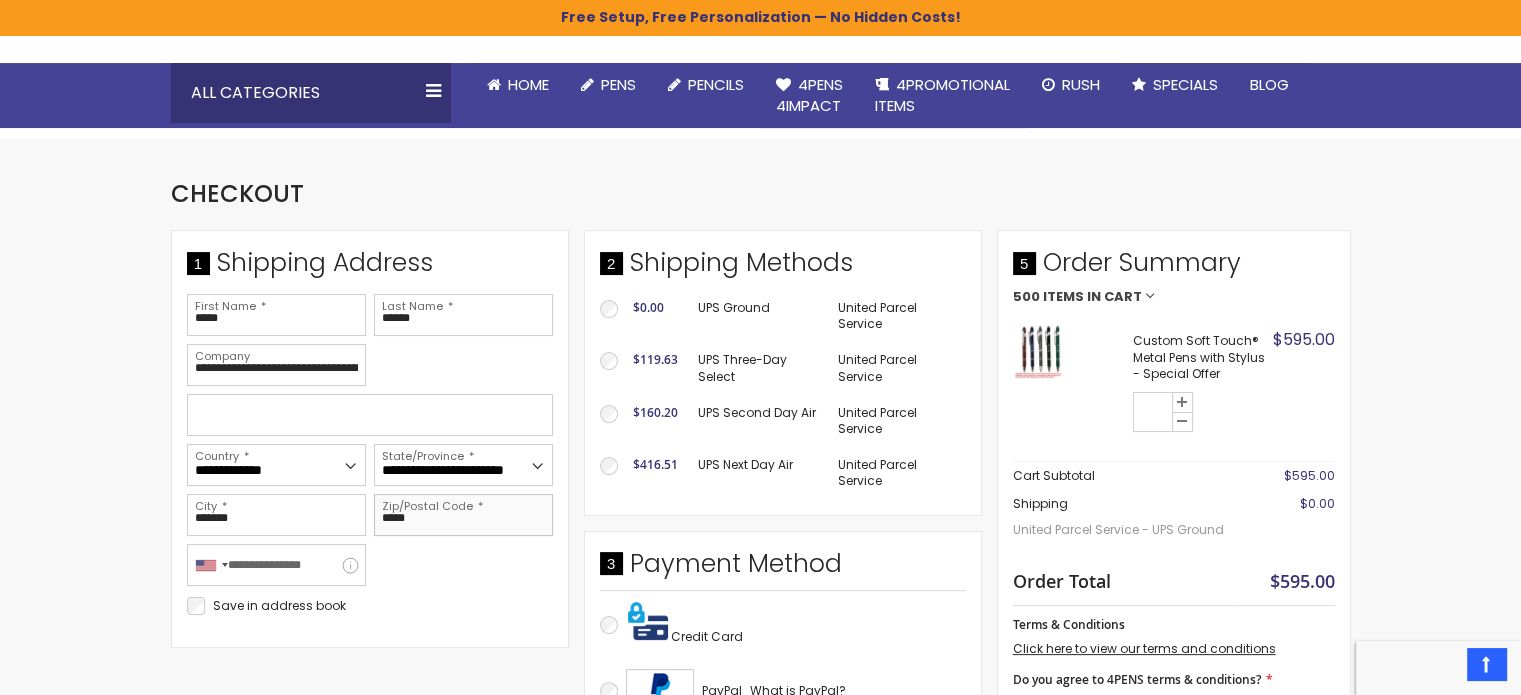 scroll, scrollTop: 300, scrollLeft: 0, axis: vertical 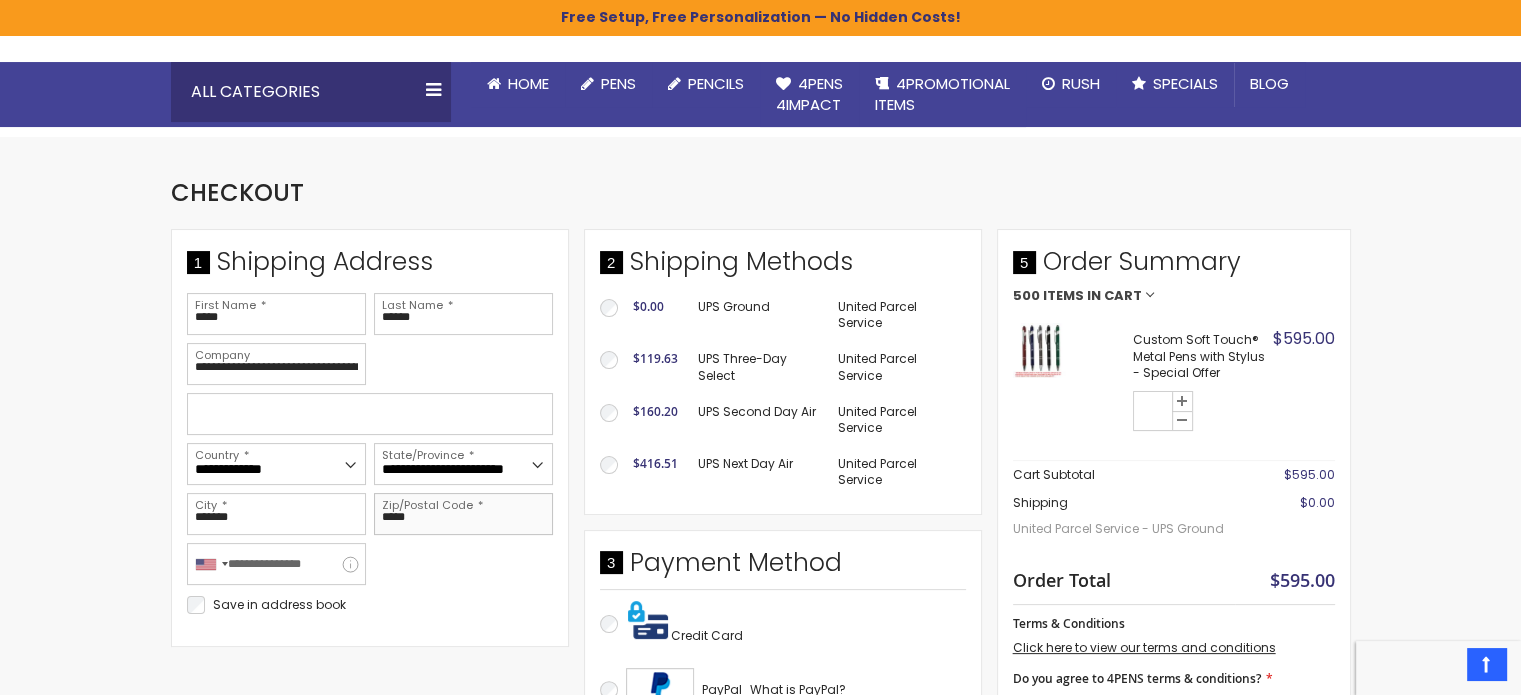 type on "*****" 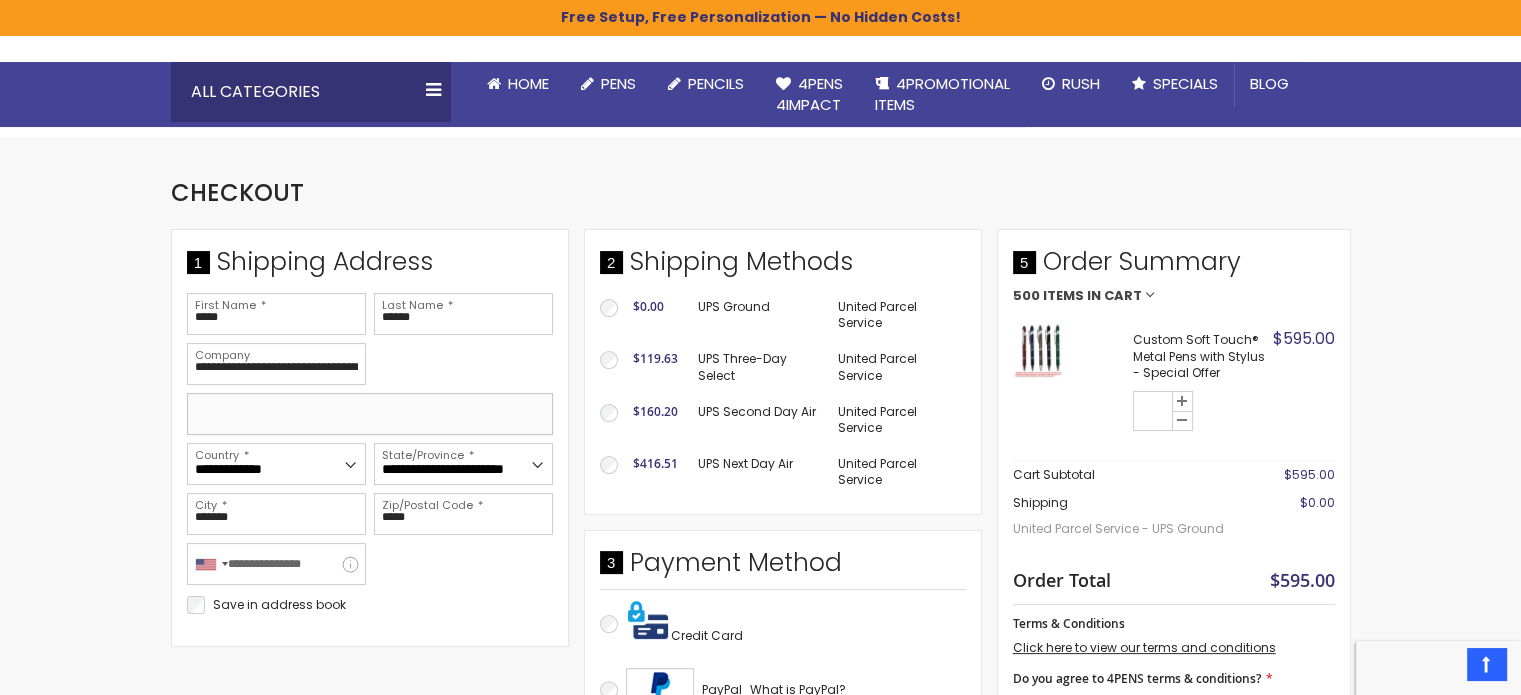 click at bounding box center (370, 414) 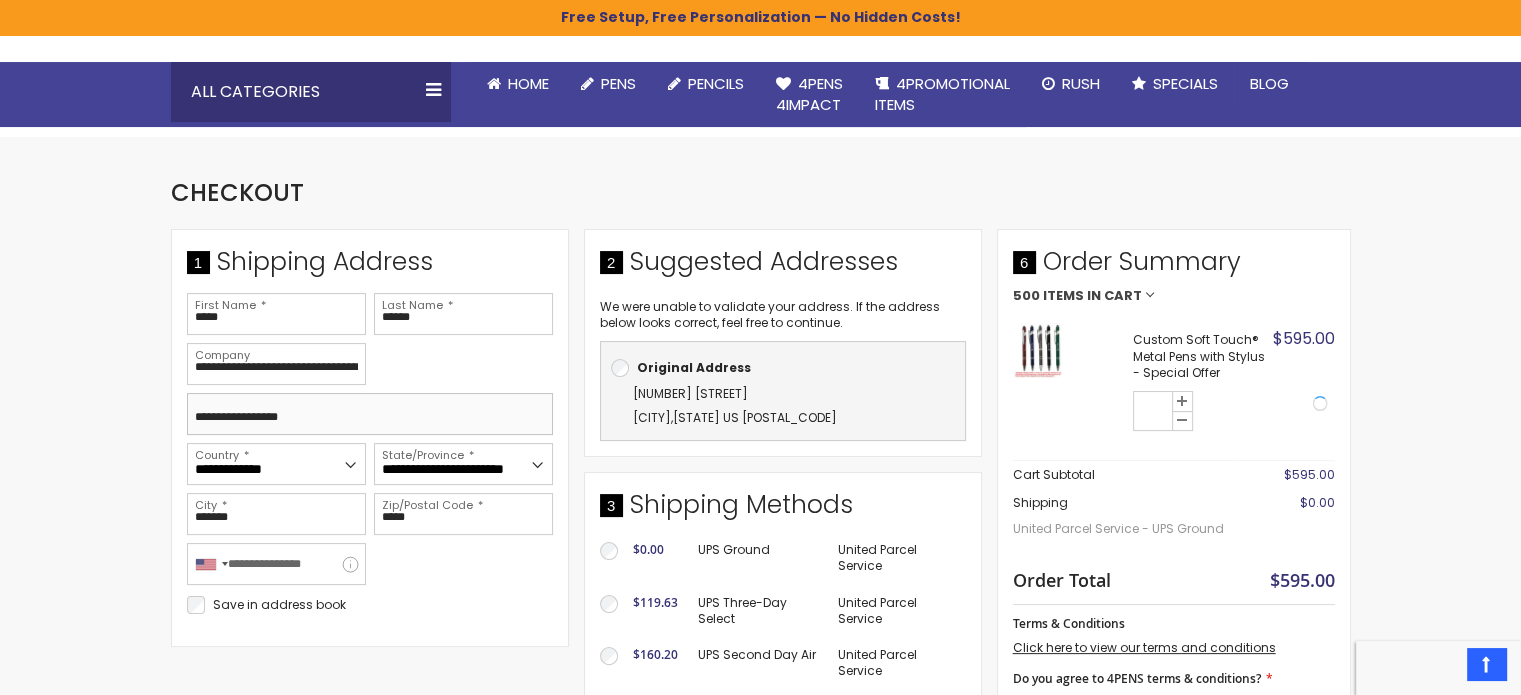 type on "**********" 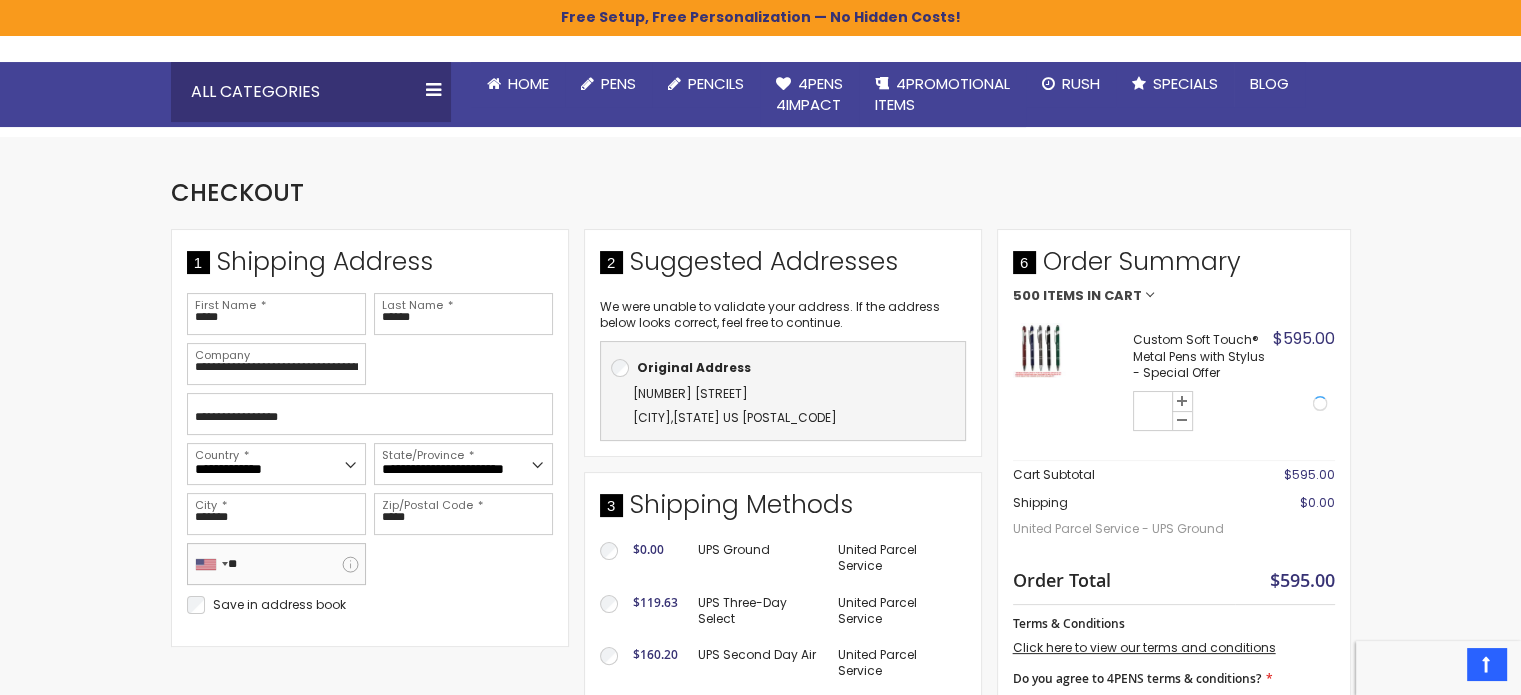click on "**" at bounding box center [276, 564] 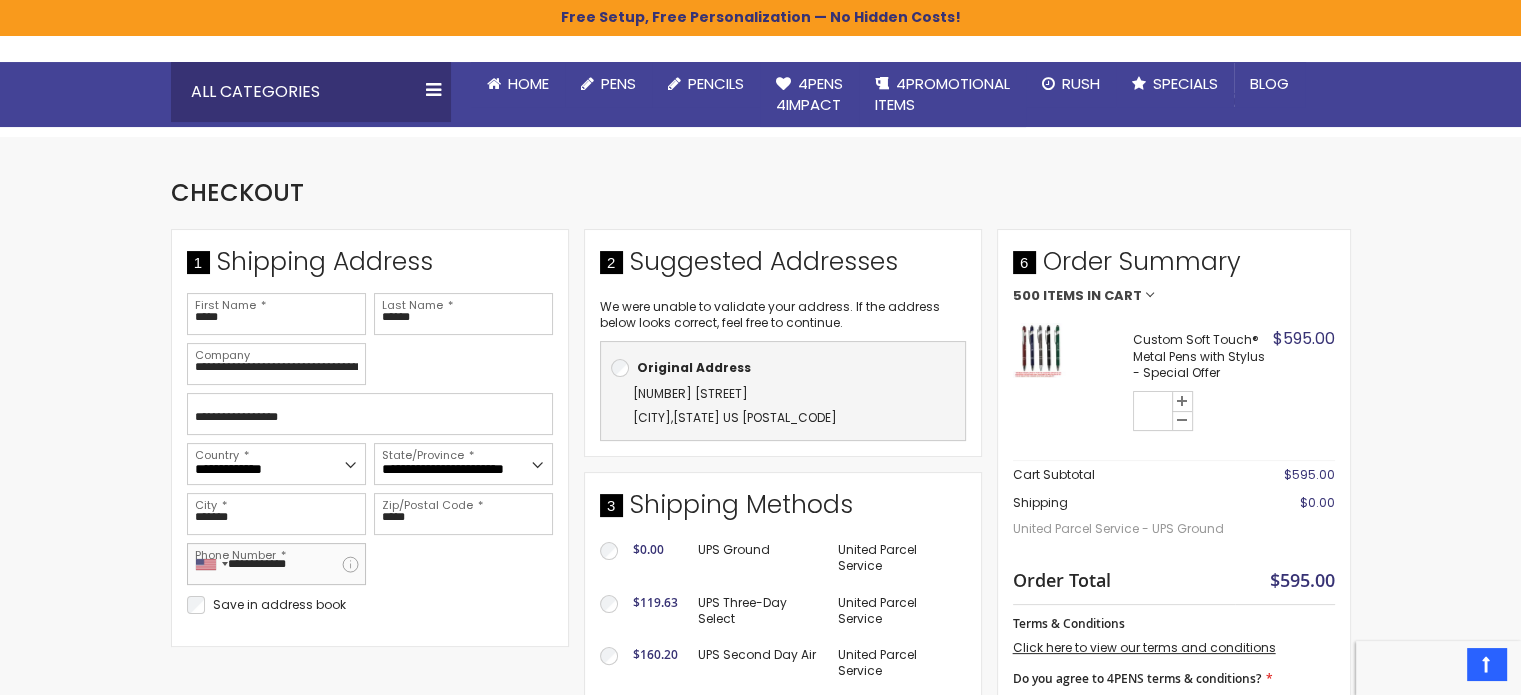 type on "**********" 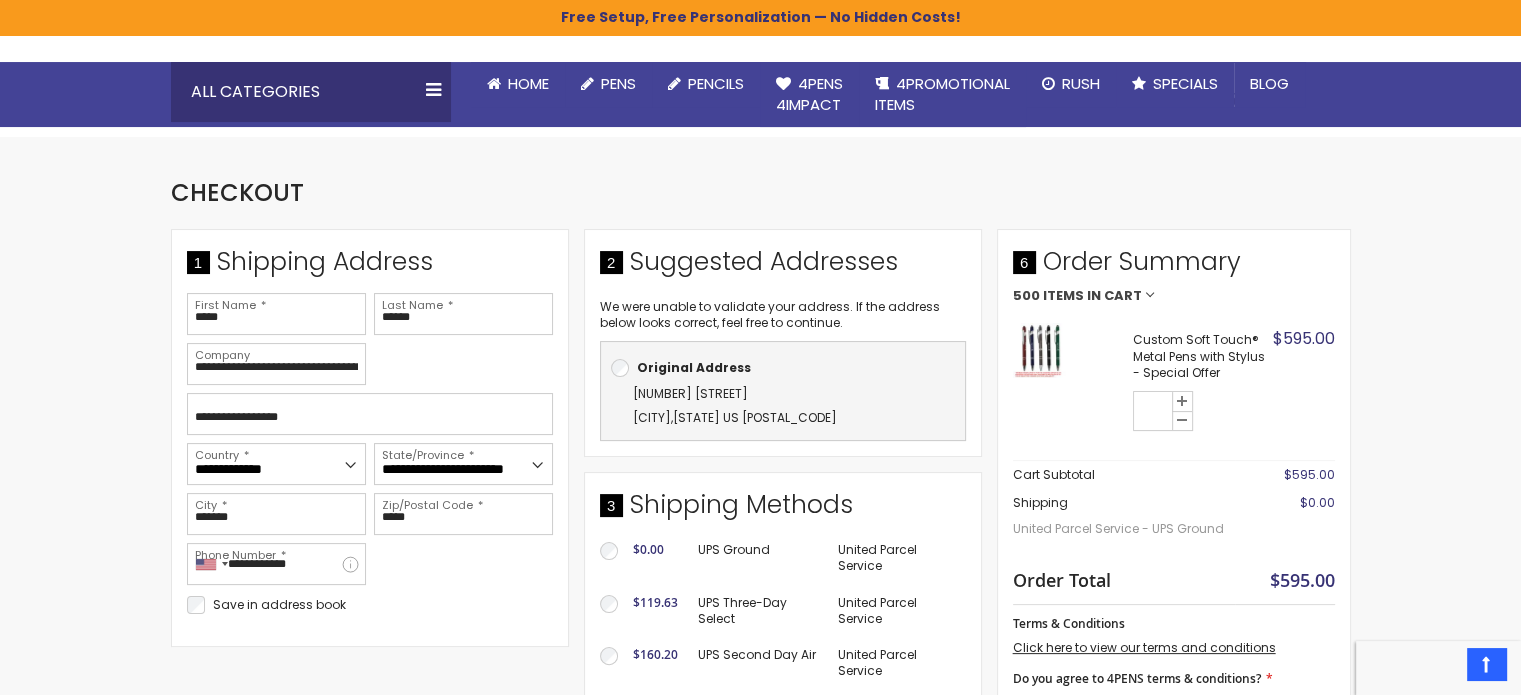 click on "29109 Clarita St." at bounding box center [690, 393] 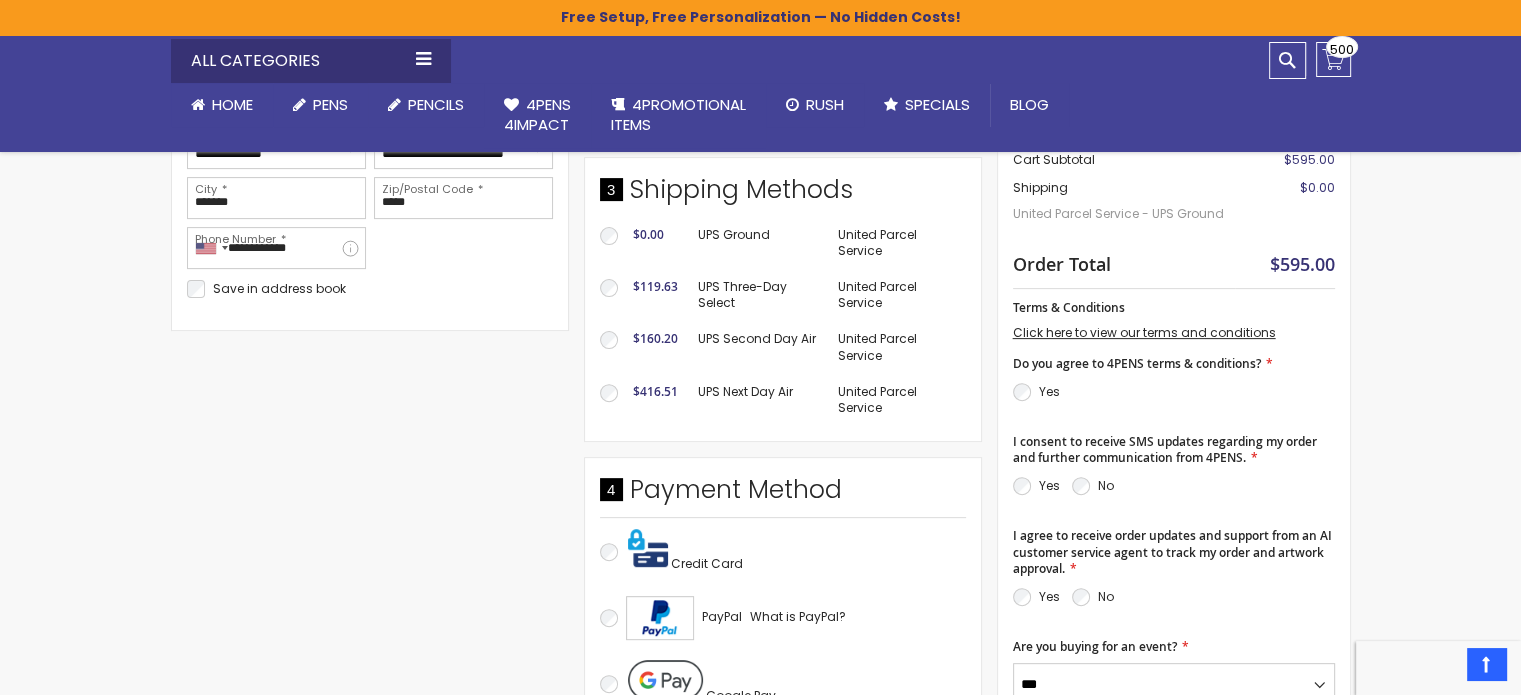 scroll, scrollTop: 600, scrollLeft: 0, axis: vertical 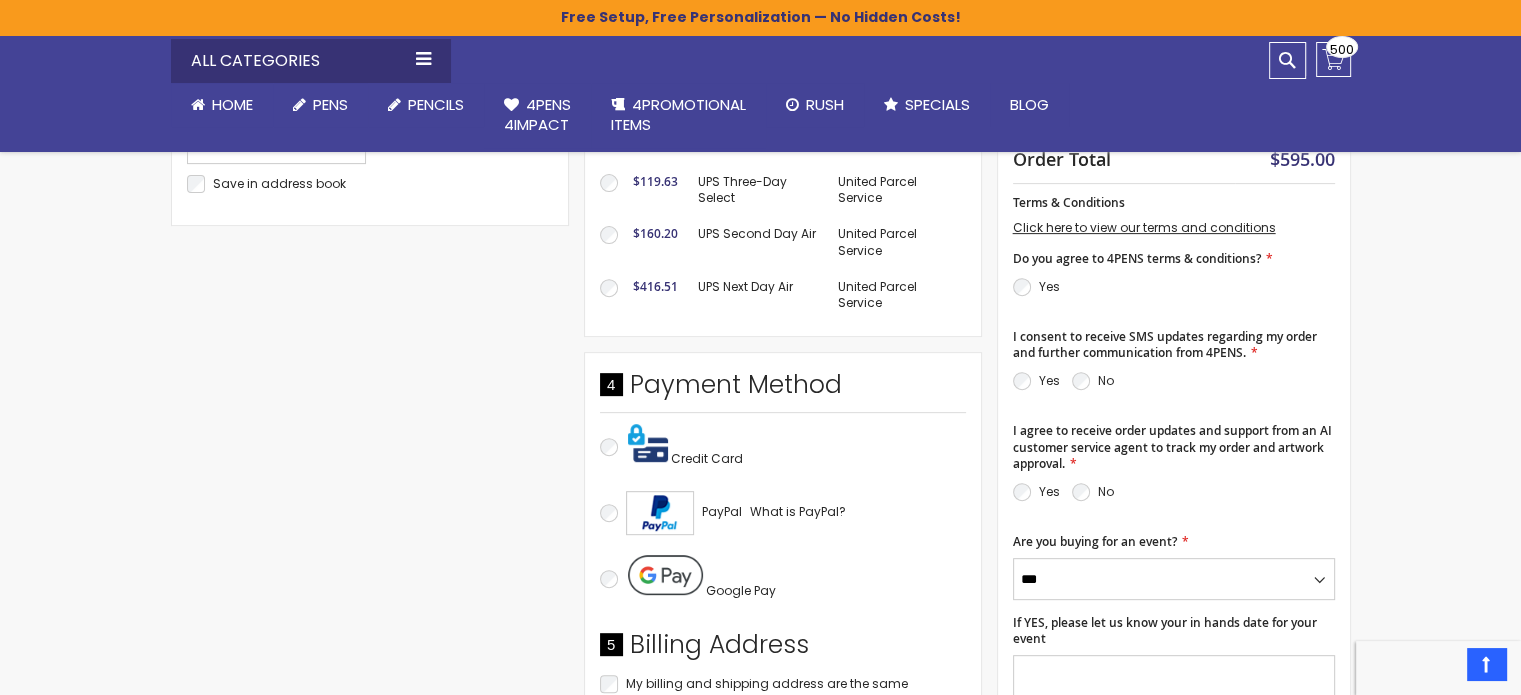 click at bounding box center [648, 443] 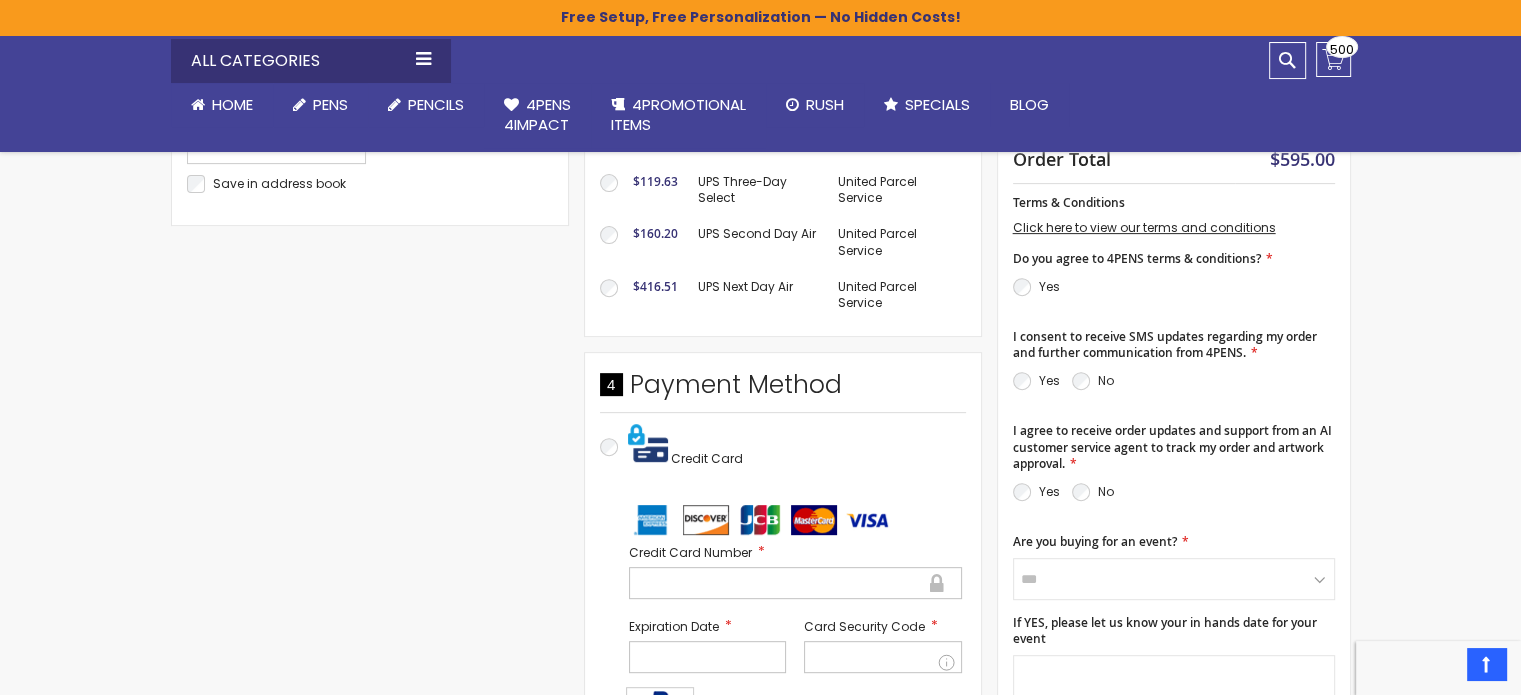click at bounding box center [795, 583] 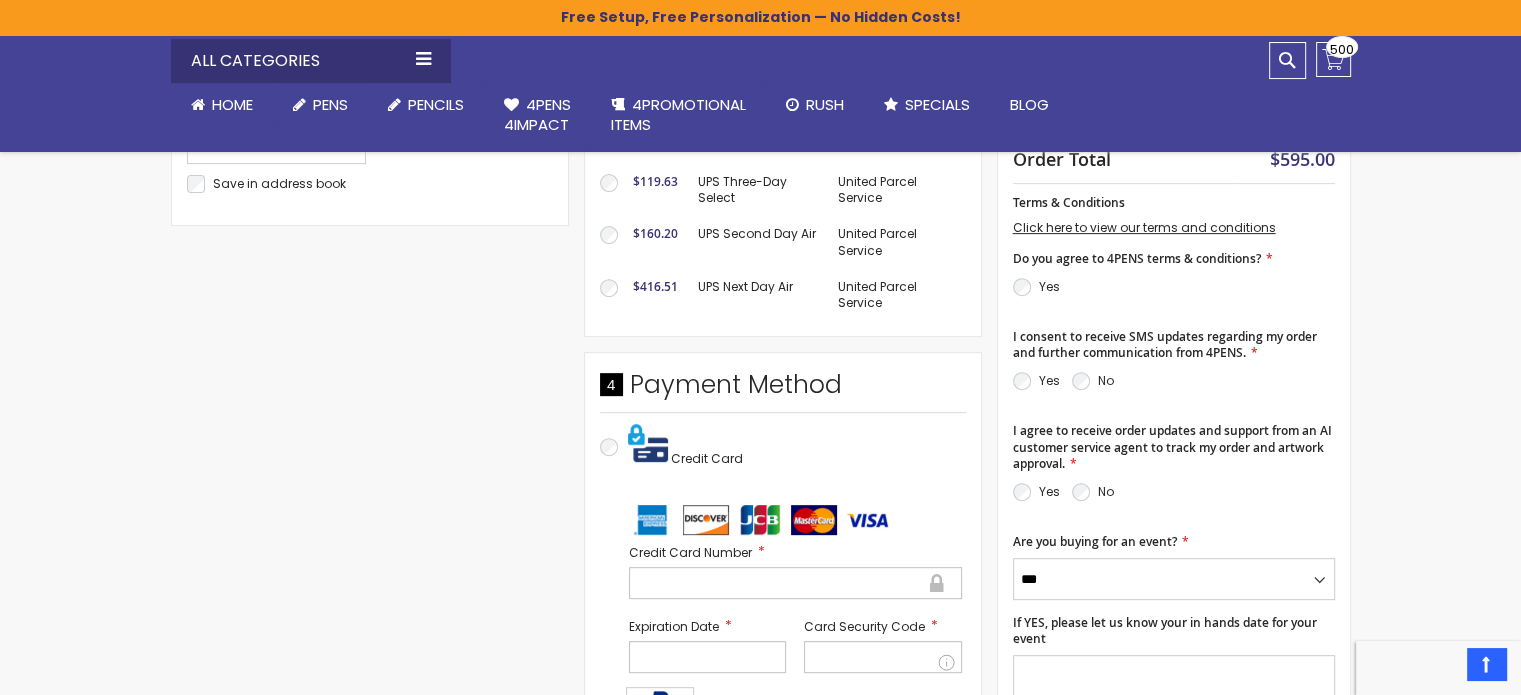 click at bounding box center [778, 583] 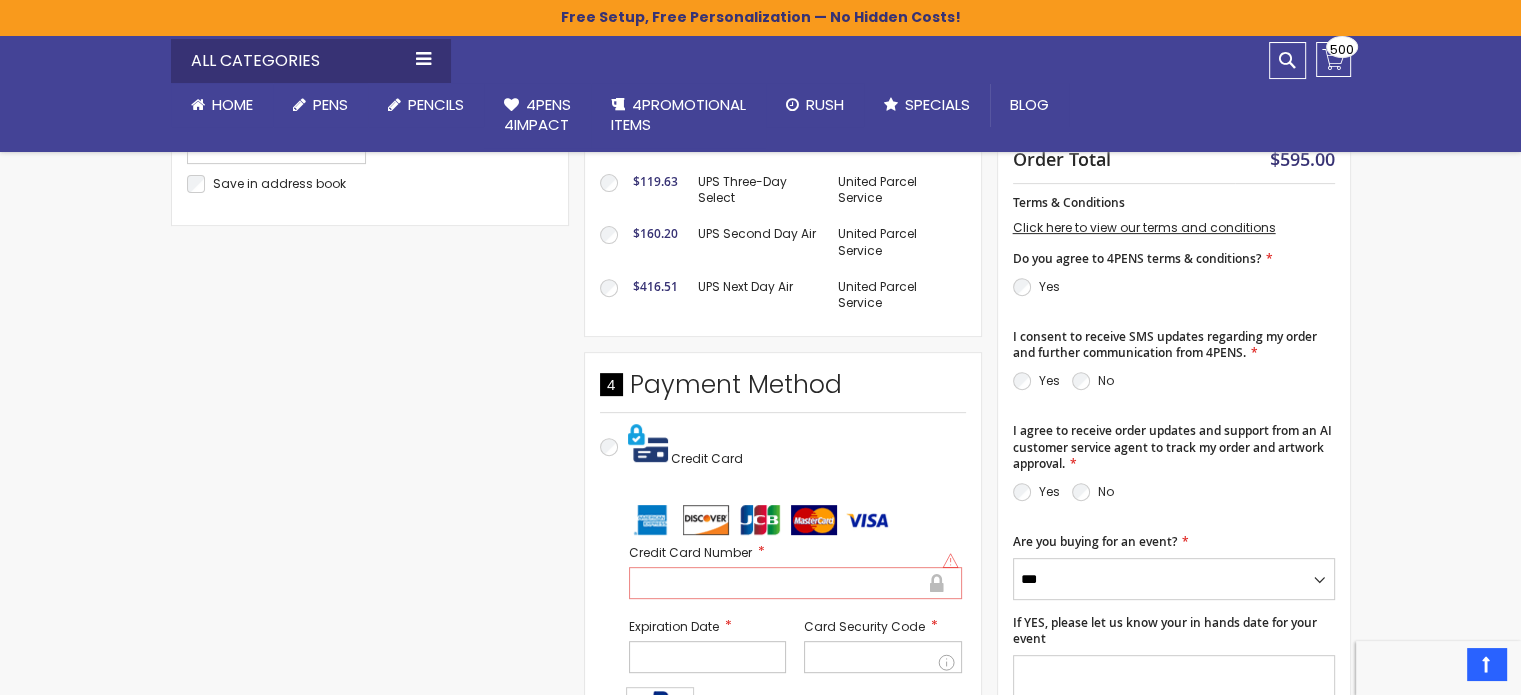 click at bounding box center [778, 583] 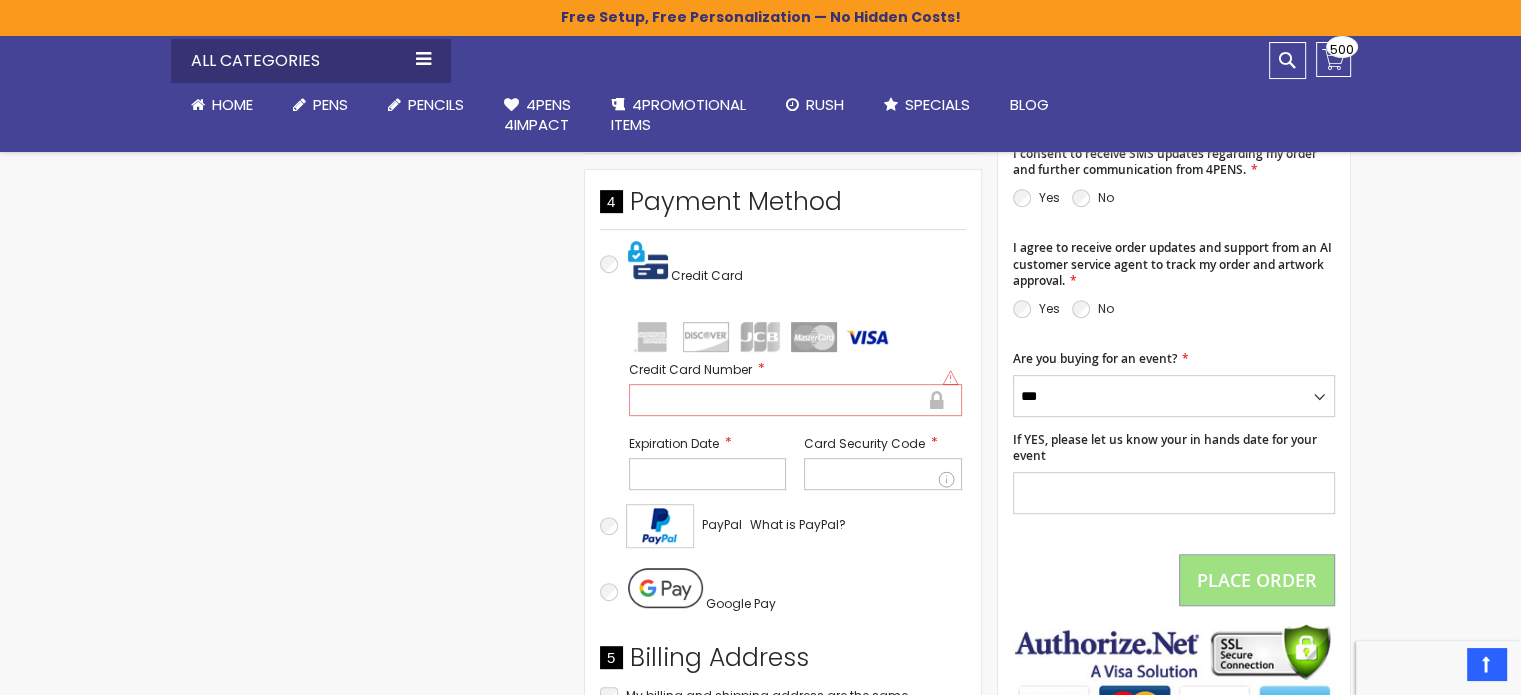 scroll, scrollTop: 900, scrollLeft: 0, axis: vertical 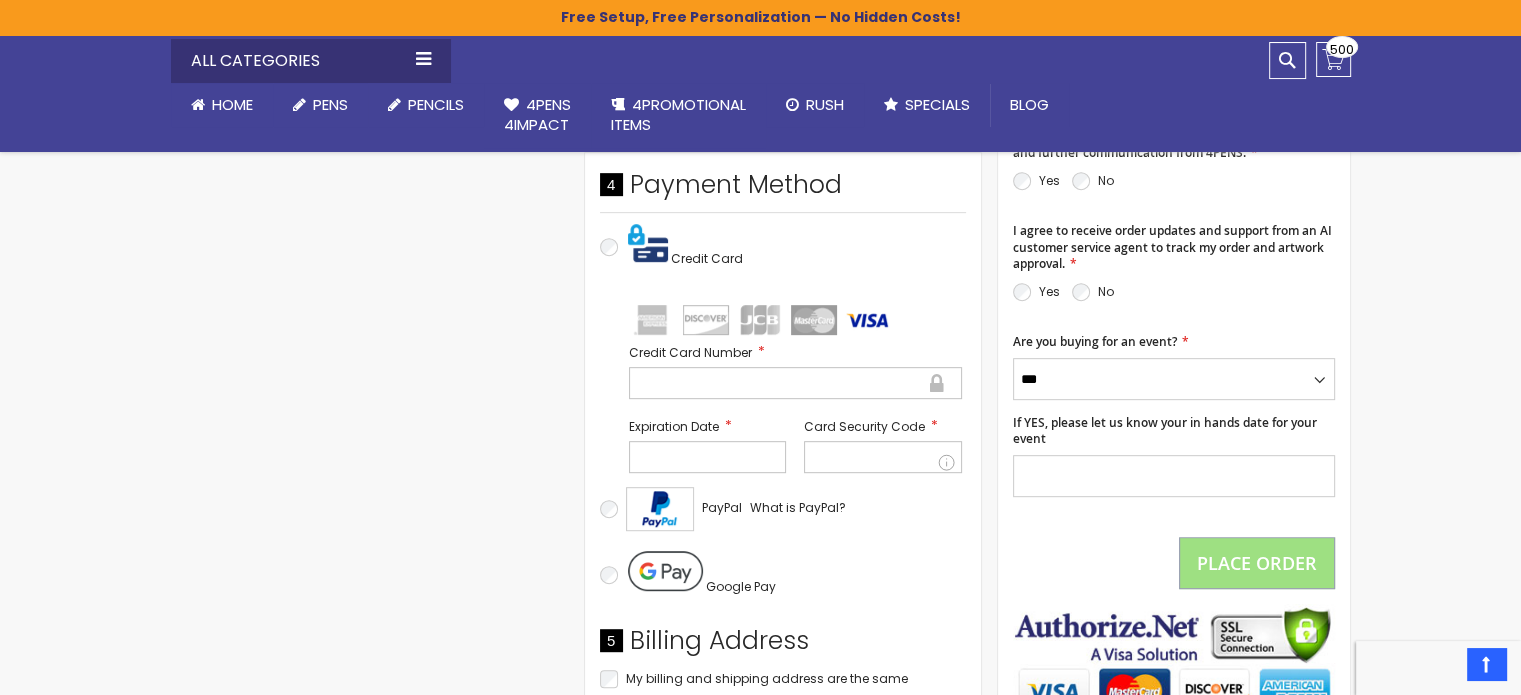 click at bounding box center (708, 457) 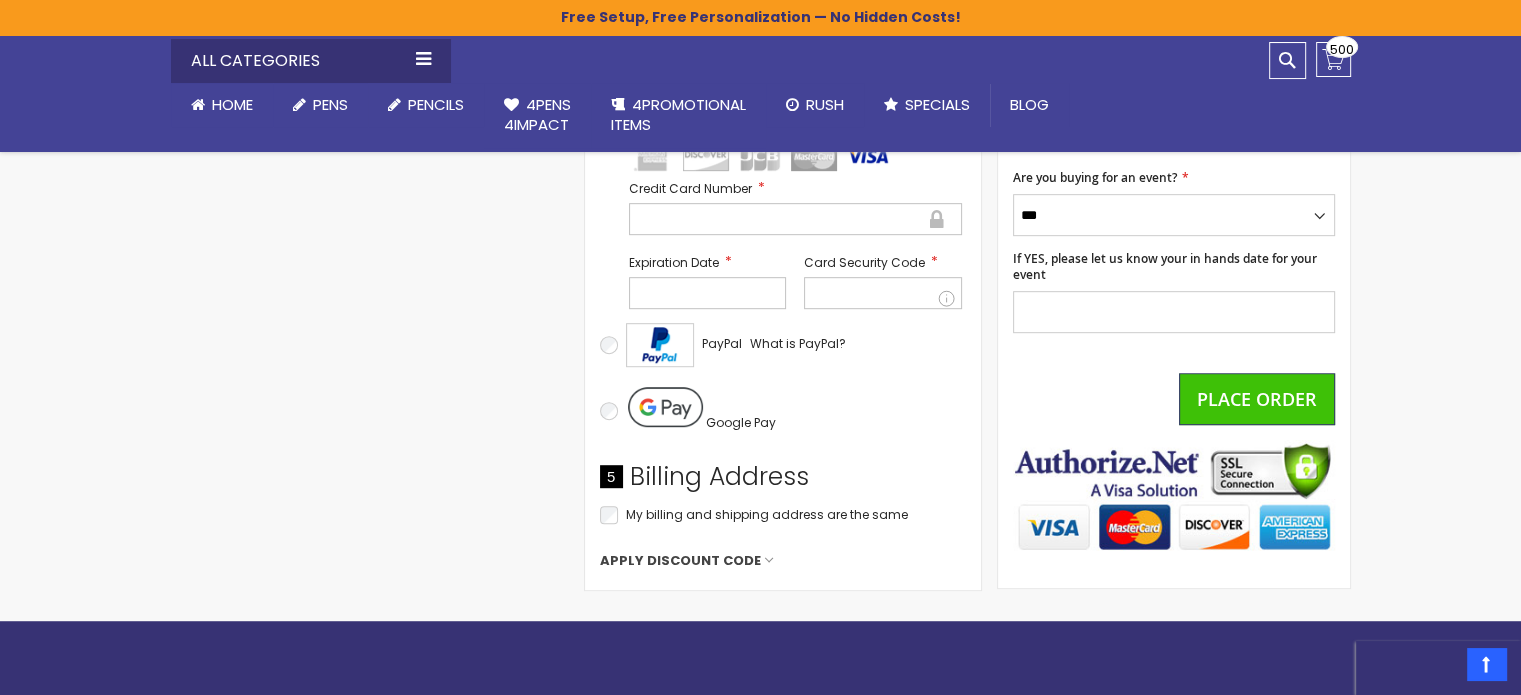 scroll, scrollTop: 1100, scrollLeft: 0, axis: vertical 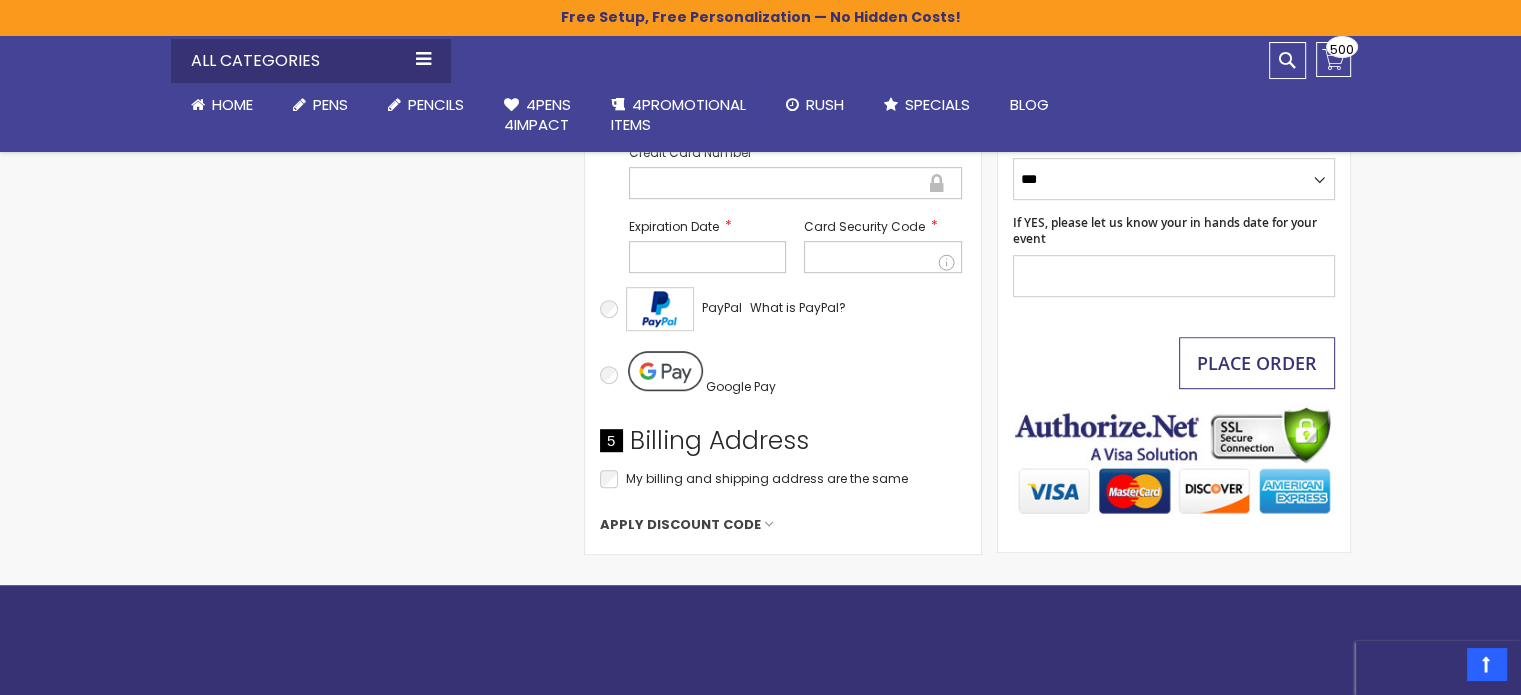 click on "Place Order" at bounding box center [1257, 363] 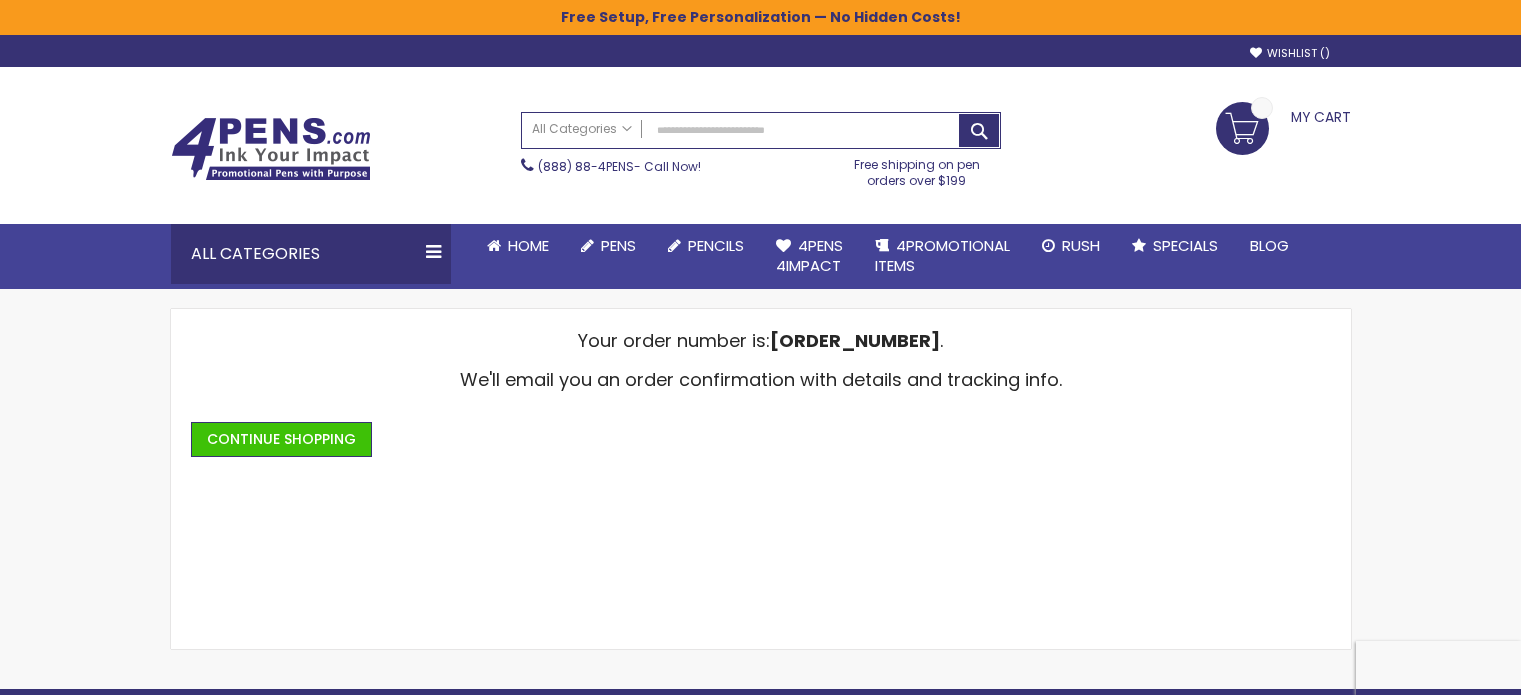 scroll, scrollTop: 0, scrollLeft: 0, axis: both 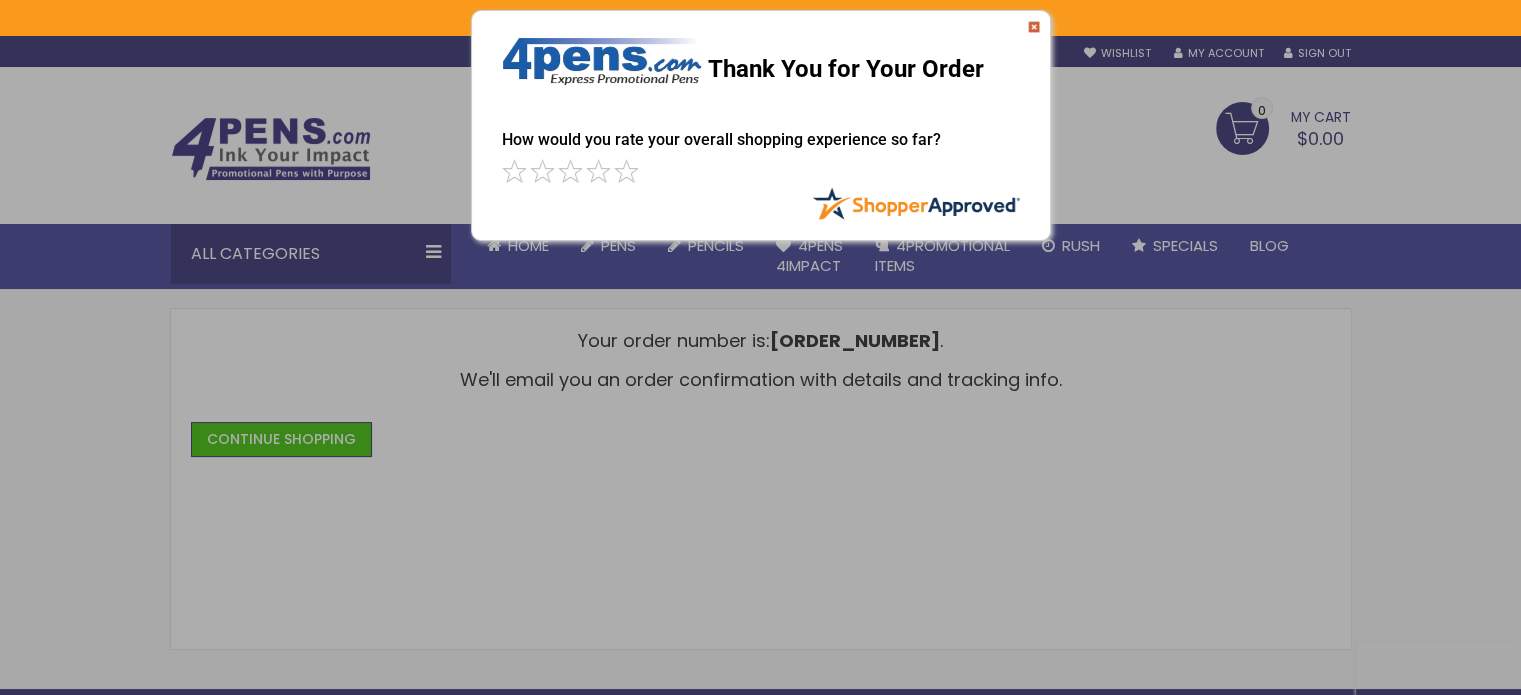click at bounding box center (1034, 27) 